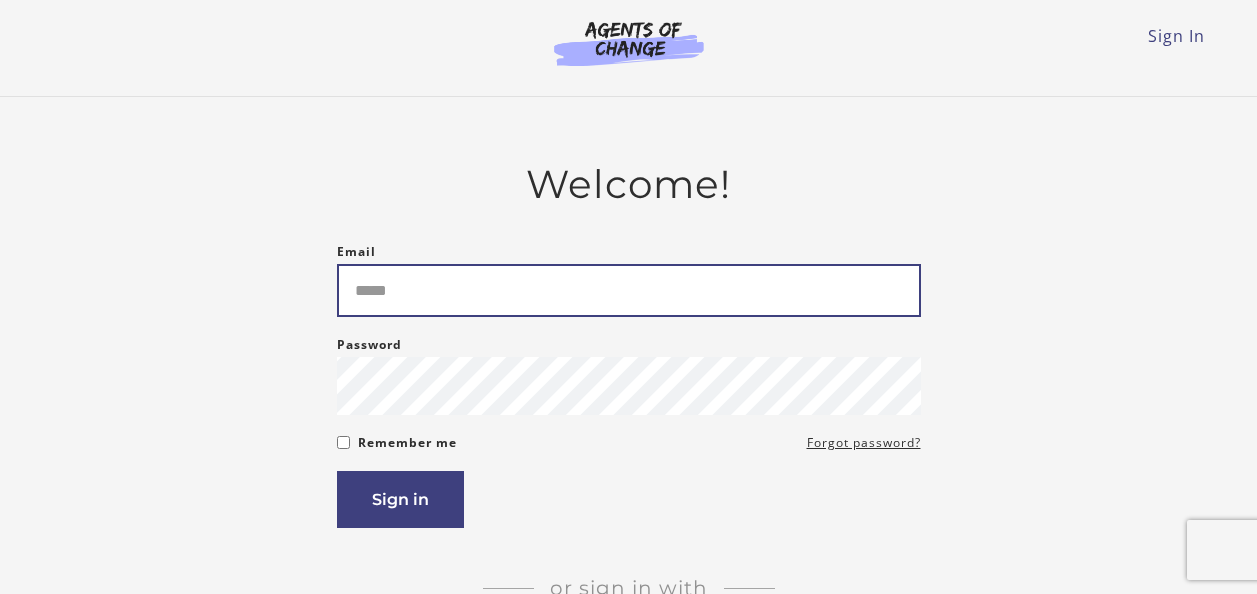 scroll, scrollTop: 0, scrollLeft: 0, axis: both 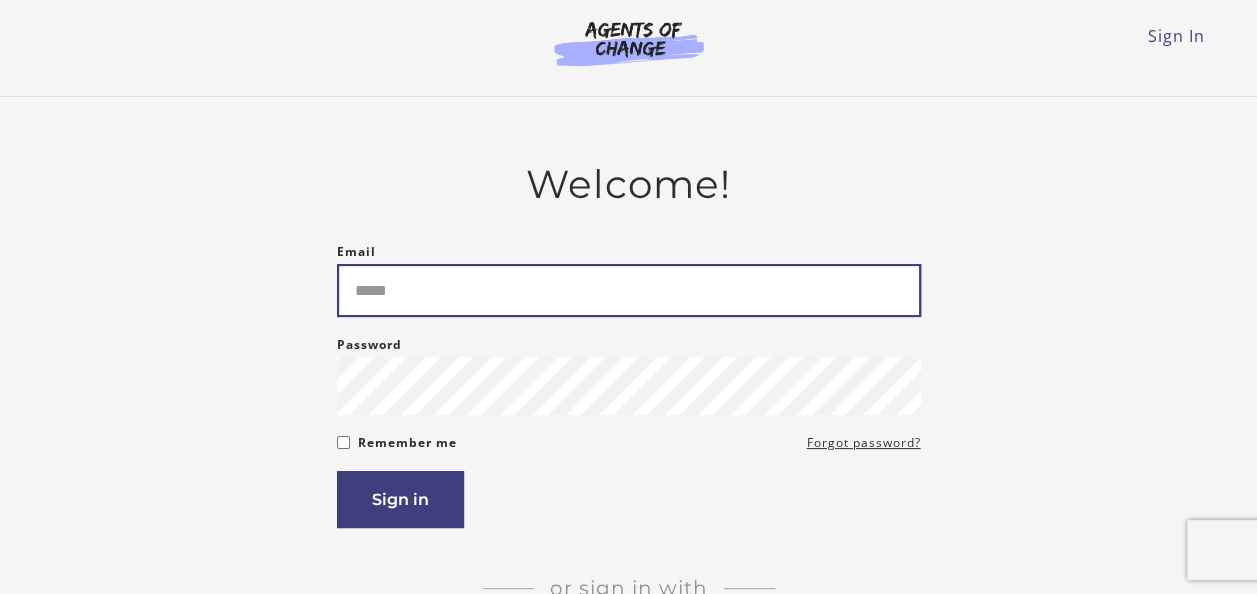 click on "Email" at bounding box center [629, 290] 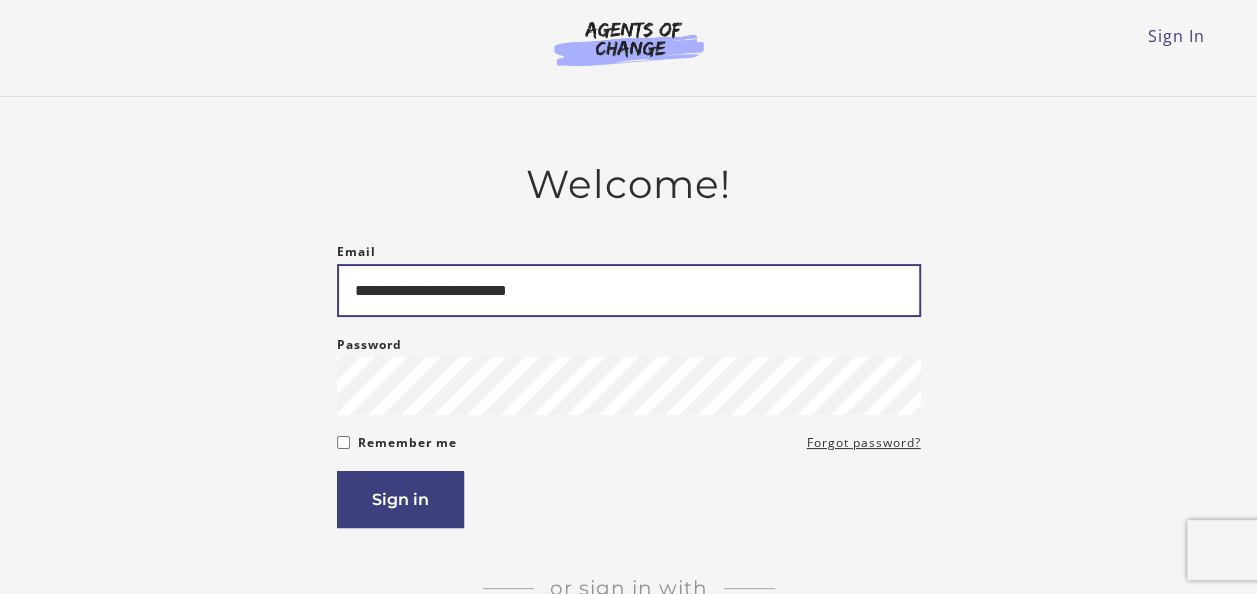 type on "**********" 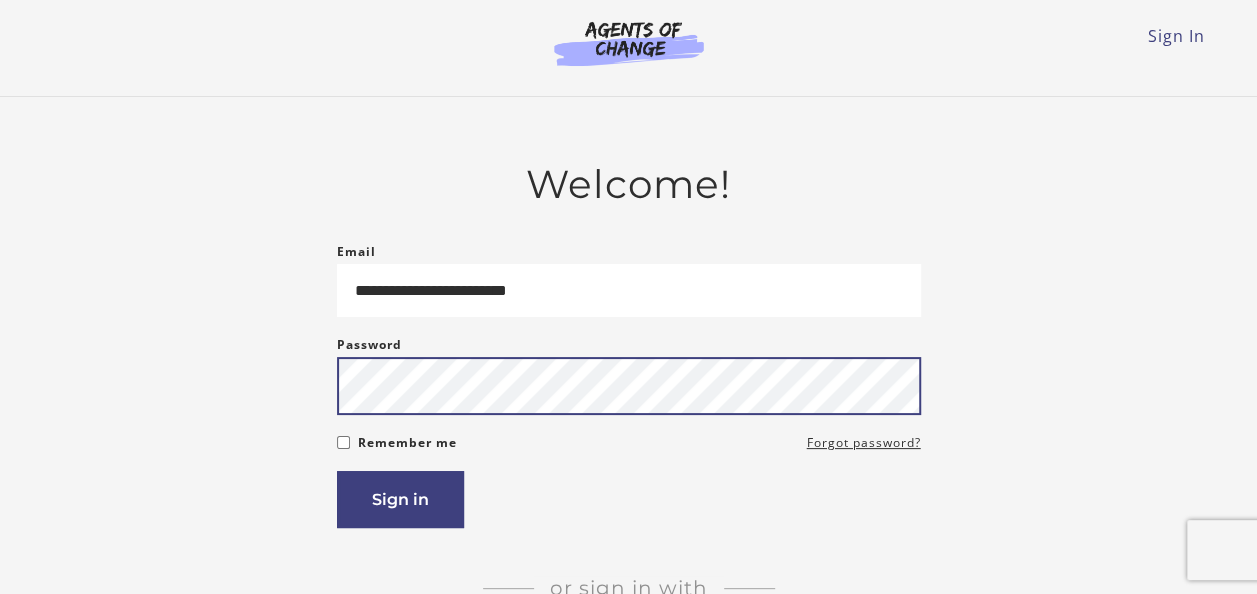 click on "Sign in" at bounding box center [400, 499] 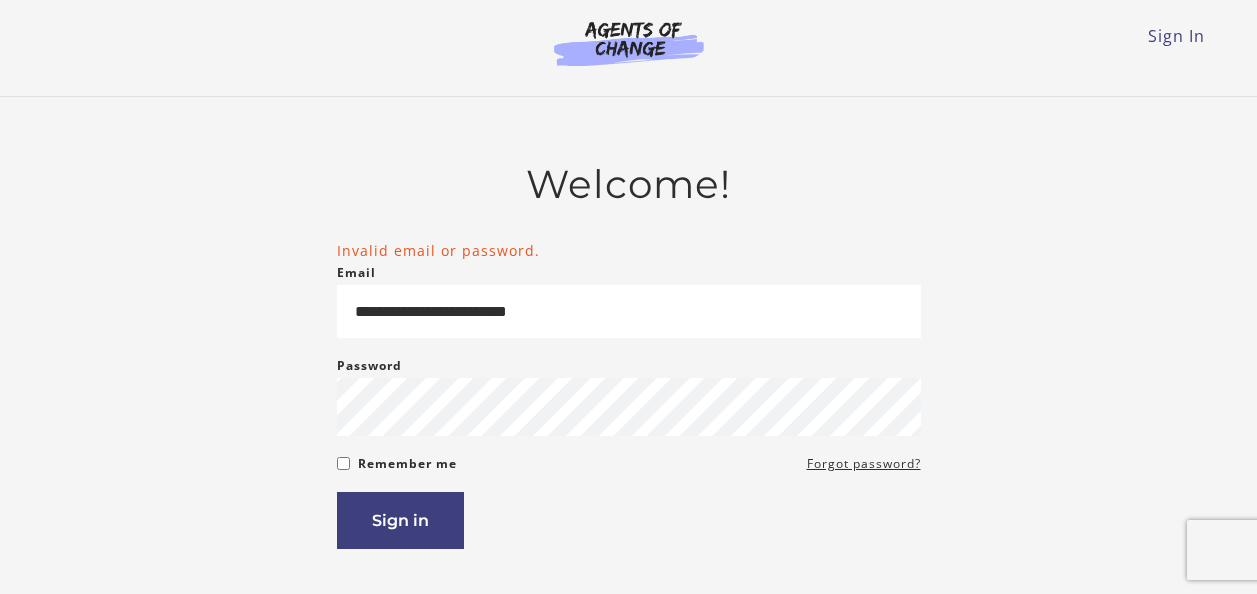 scroll, scrollTop: 0, scrollLeft: 0, axis: both 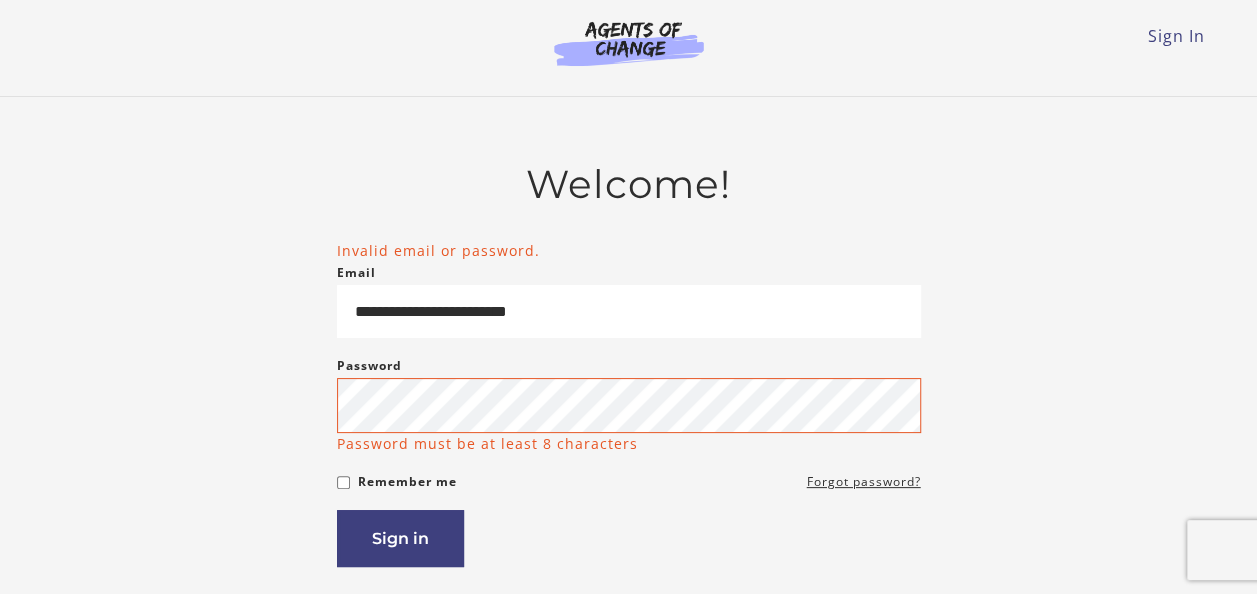 click on "**********" at bounding box center (629, 403) 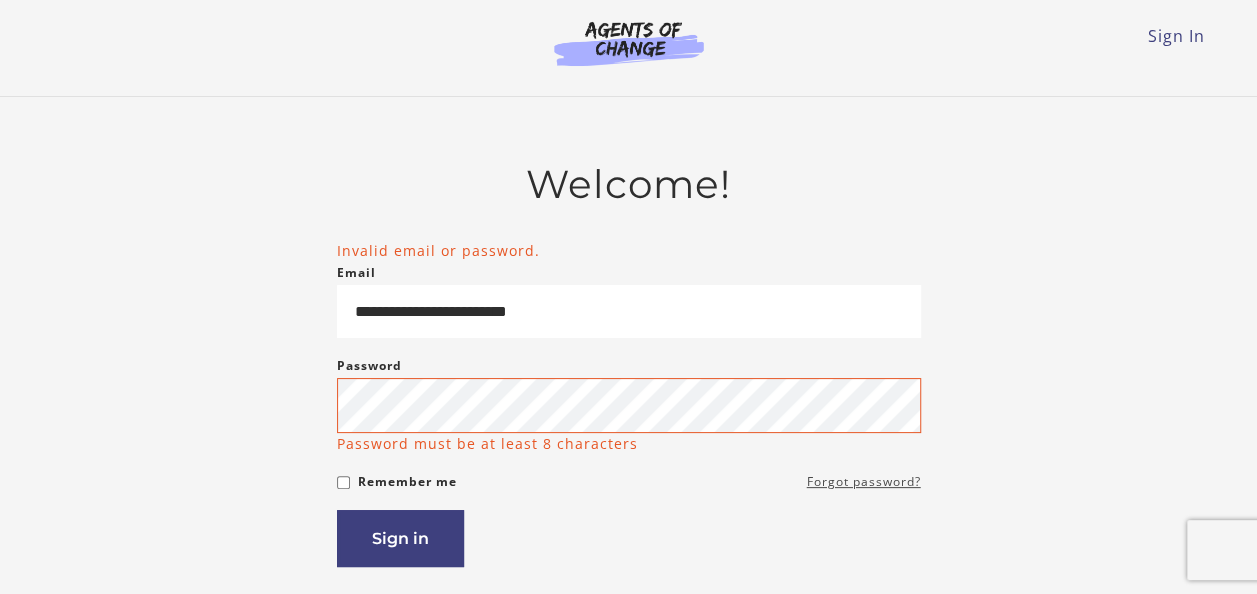 click on "Forgot password?" at bounding box center (864, 482) 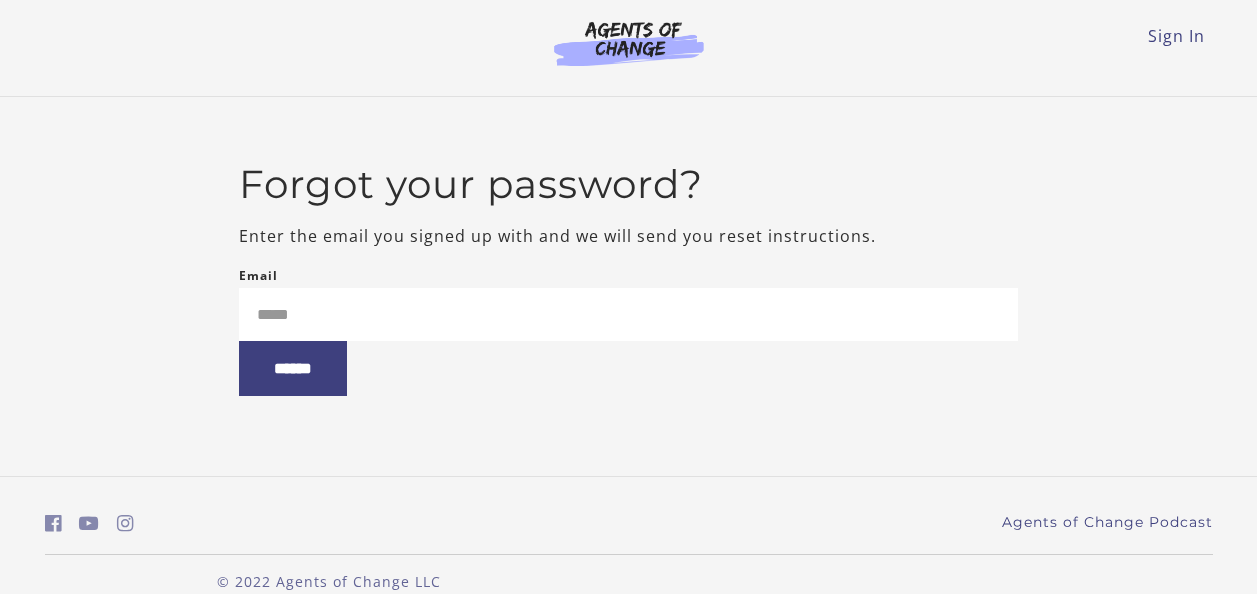 scroll, scrollTop: 0, scrollLeft: 0, axis: both 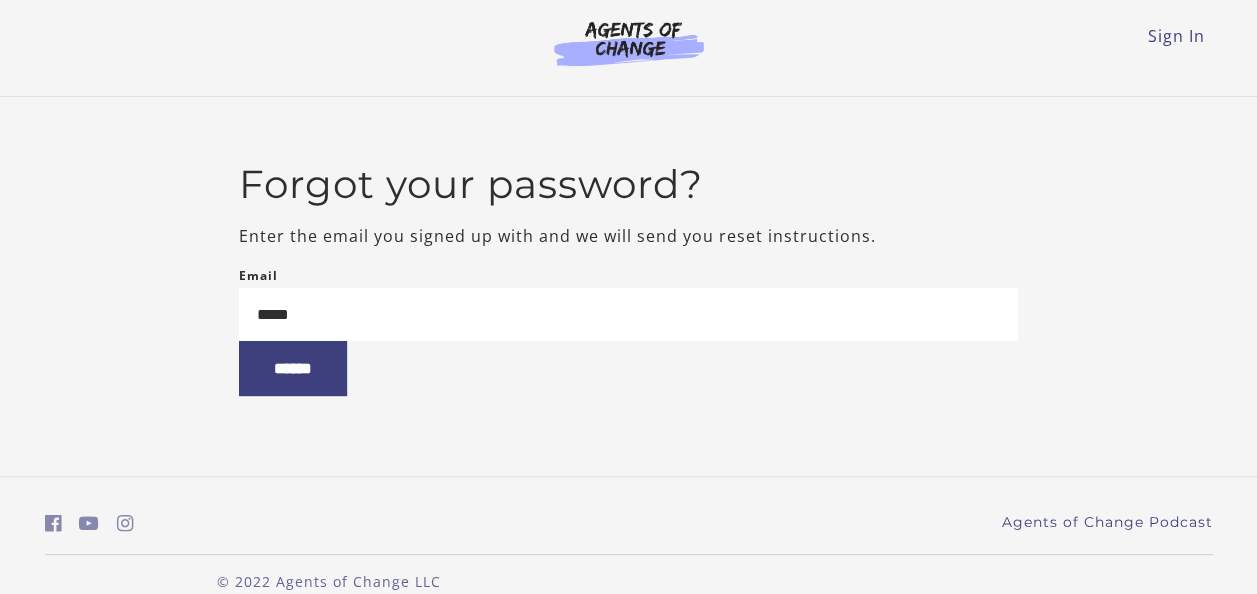 type on "**********" 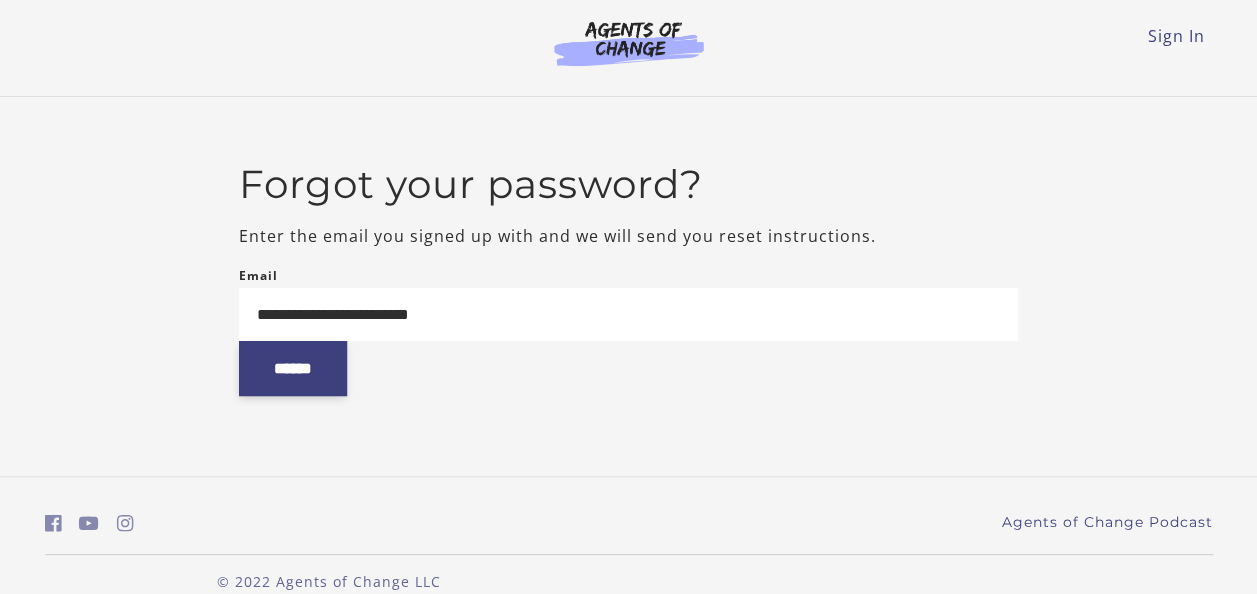 click on "******" at bounding box center (293, 368) 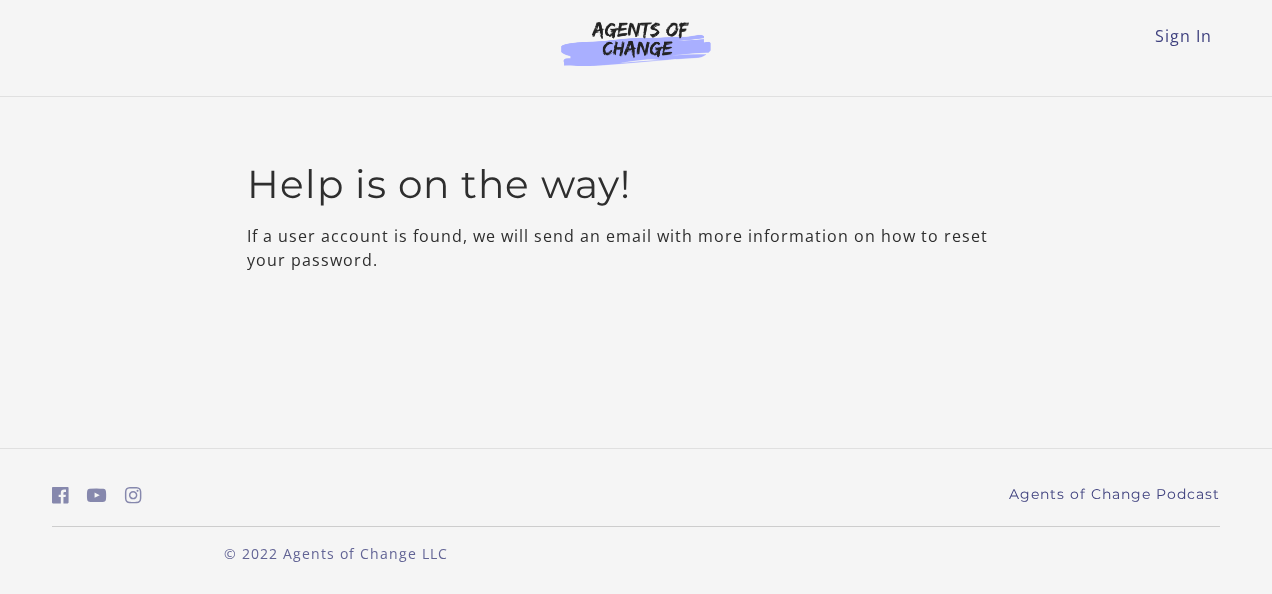 scroll, scrollTop: 0, scrollLeft: 0, axis: both 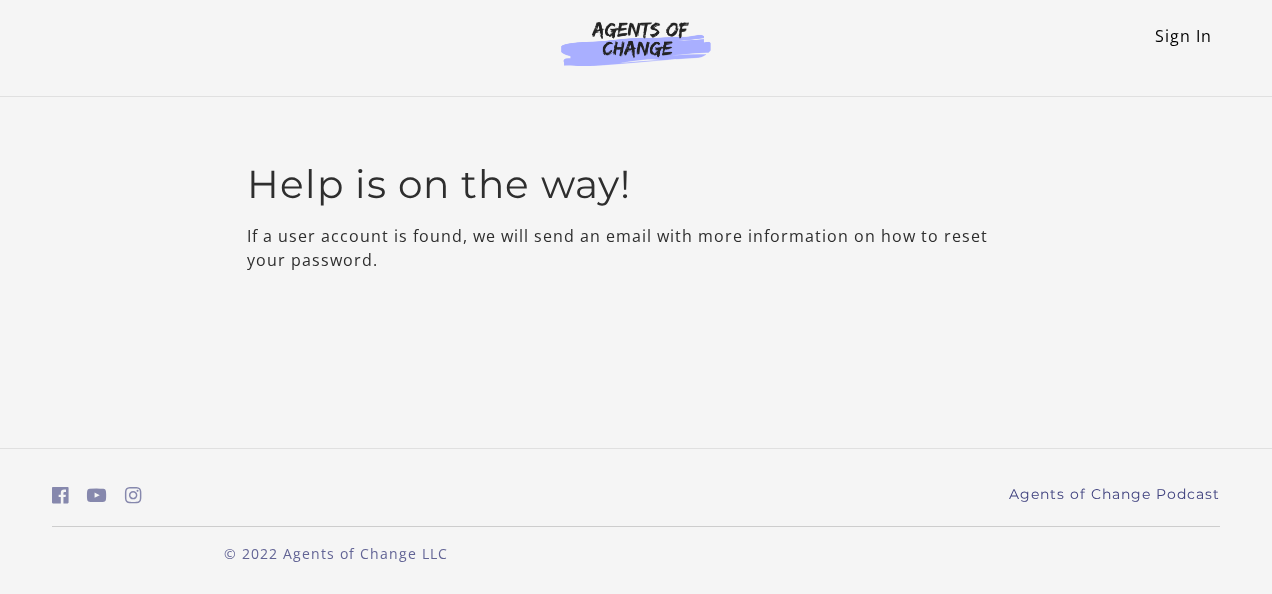 click on "Sign In" at bounding box center [1183, 36] 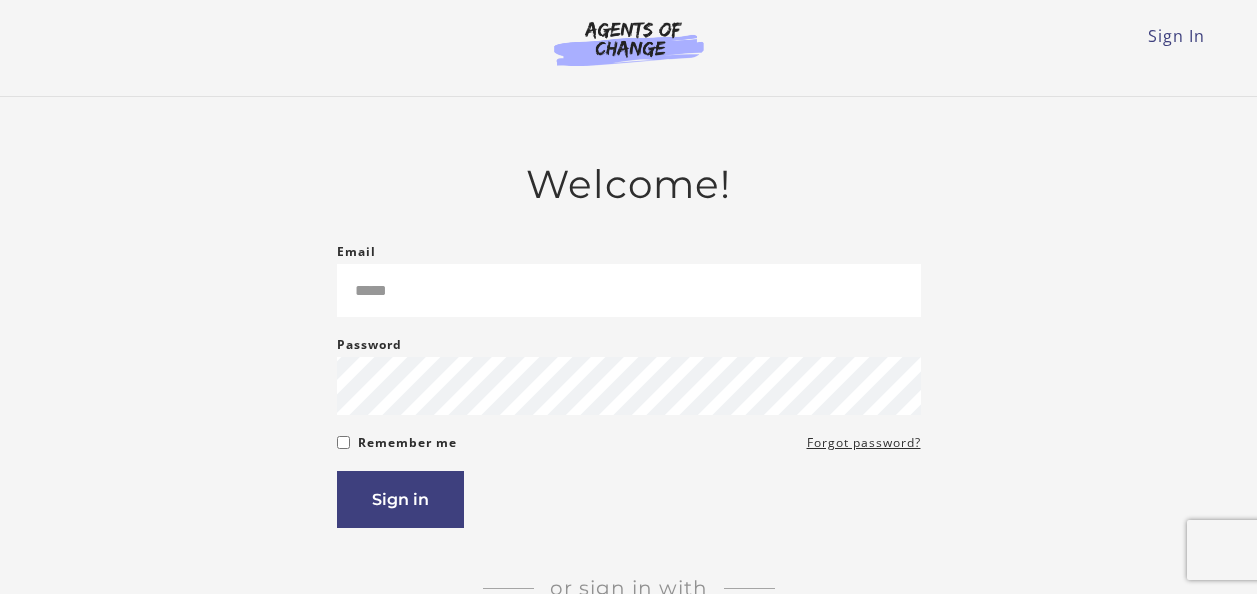 scroll, scrollTop: 0, scrollLeft: 0, axis: both 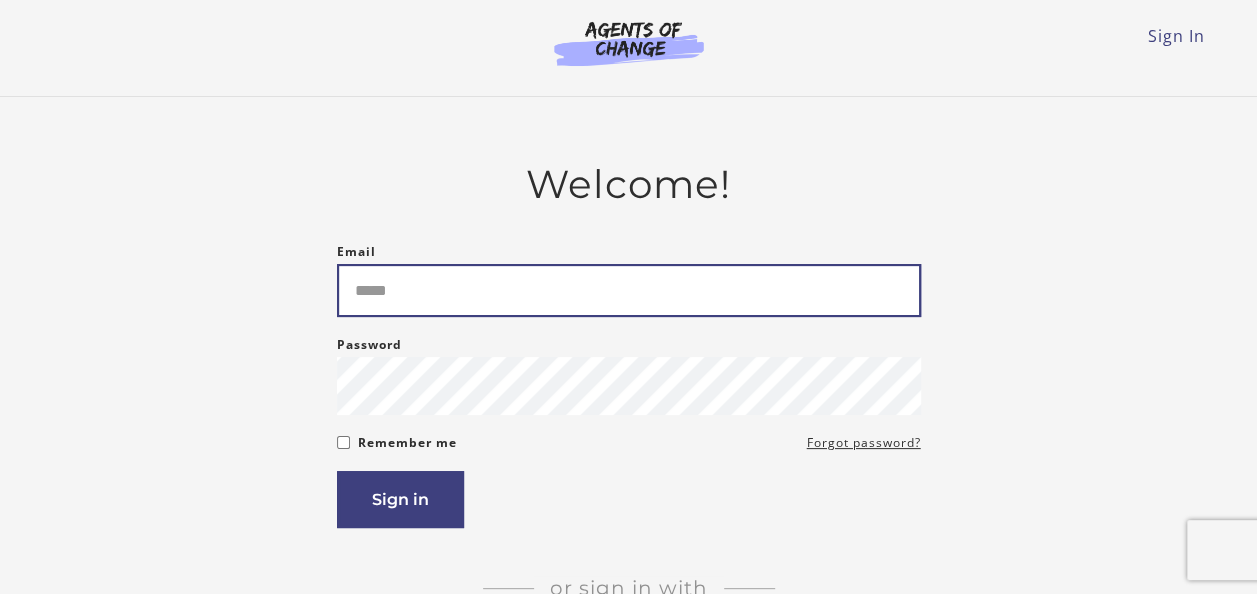 click on "Email" at bounding box center (629, 290) 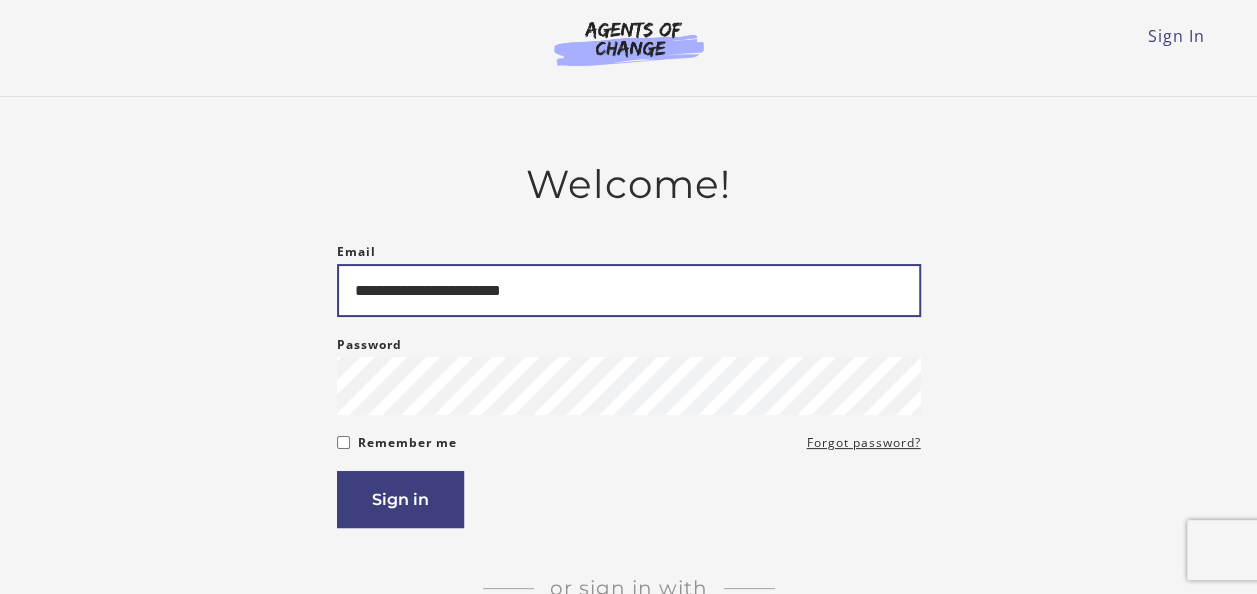 type on "**********" 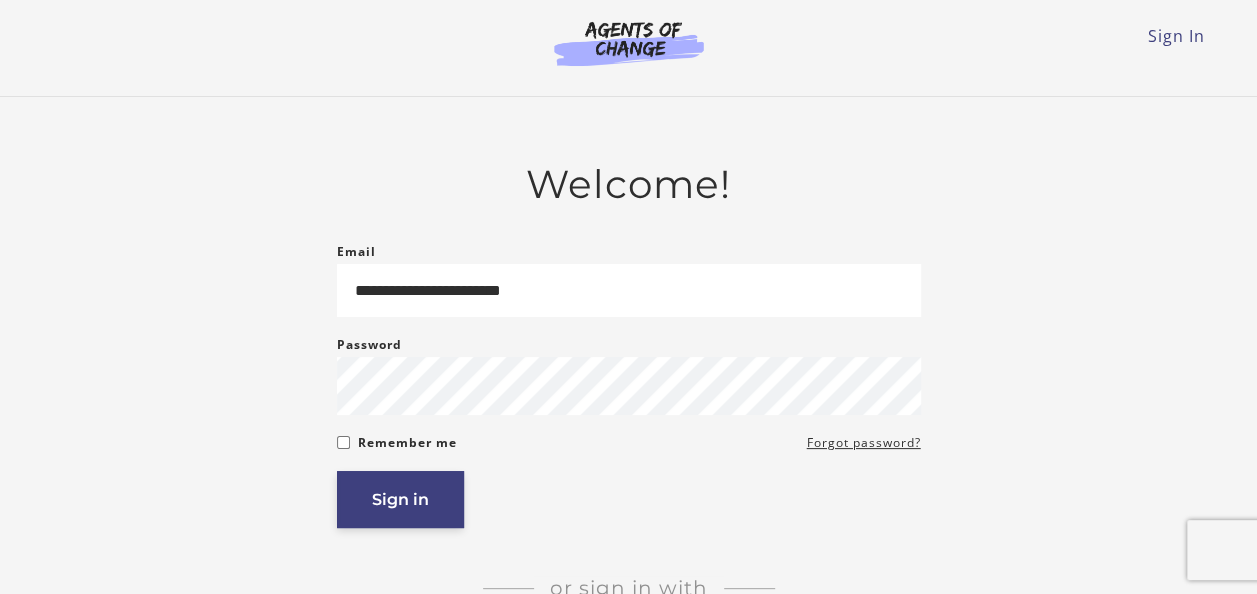 click on "Sign in" at bounding box center [400, 499] 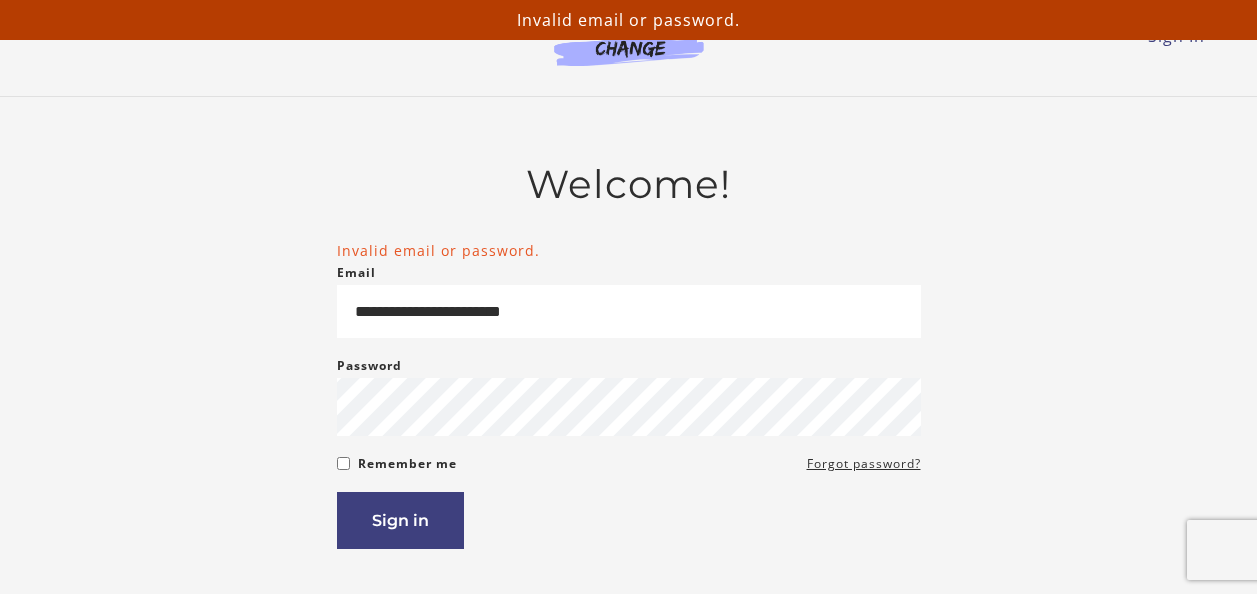 scroll, scrollTop: 0, scrollLeft: 0, axis: both 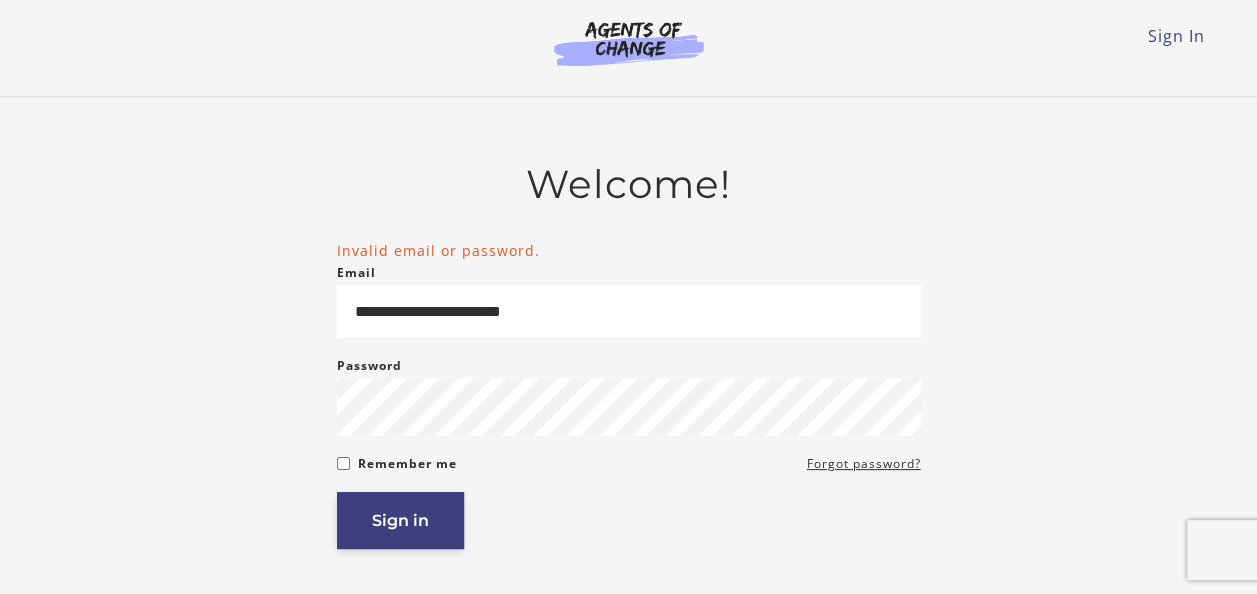 click on "Sign in" at bounding box center [400, 520] 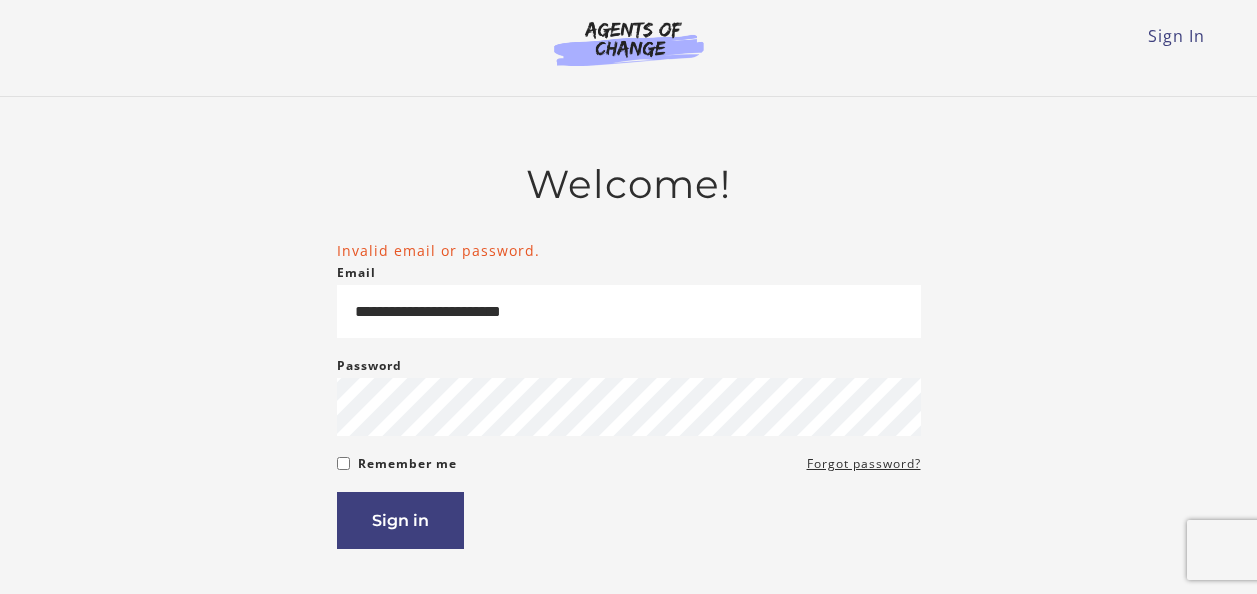 scroll, scrollTop: 0, scrollLeft: 0, axis: both 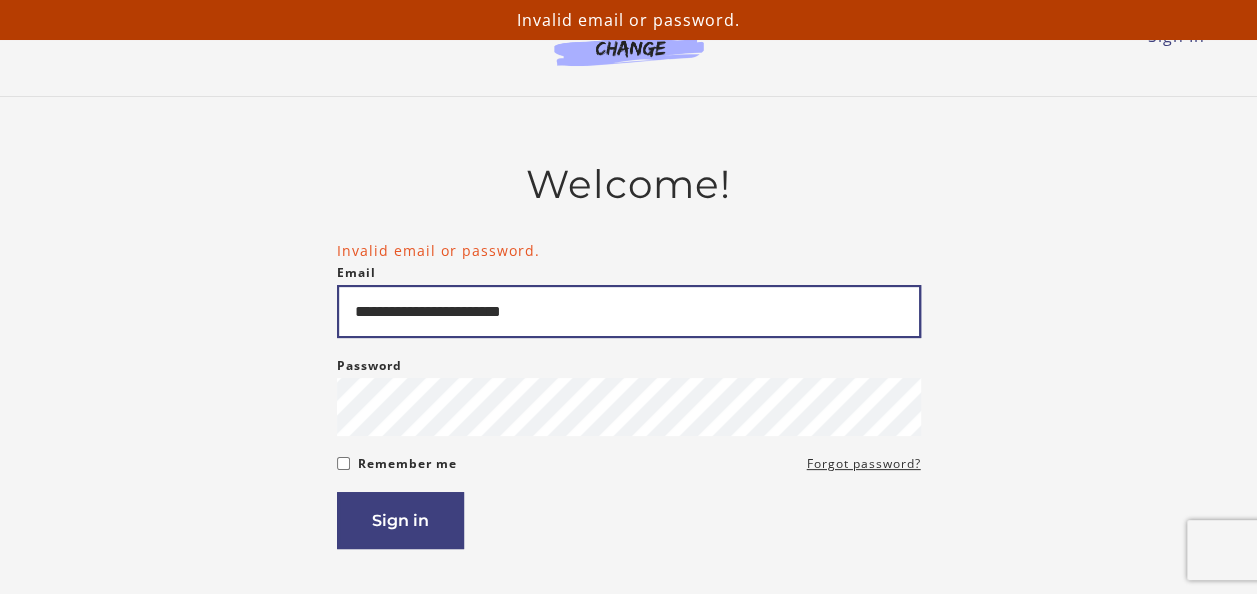click on "**********" at bounding box center [629, 311] 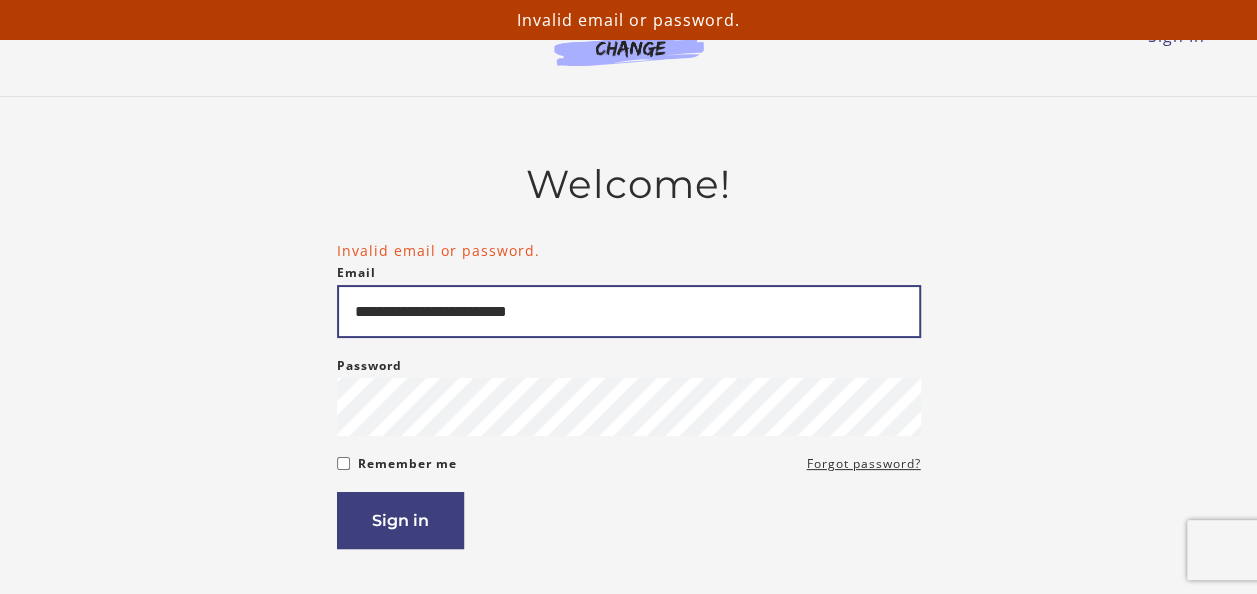 type on "**********" 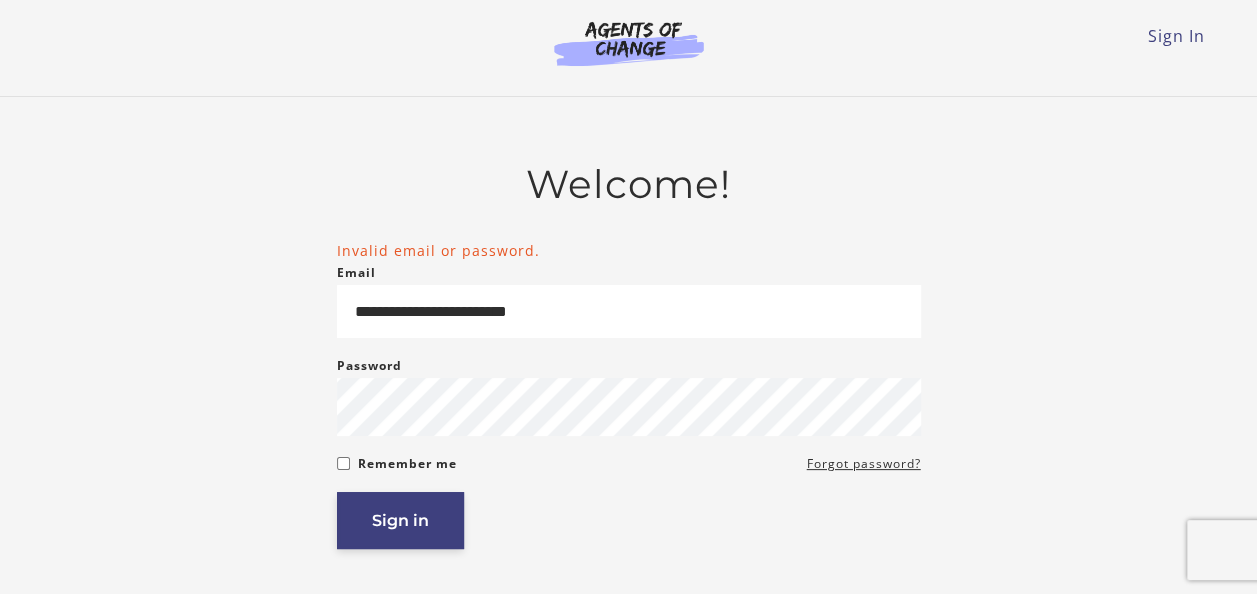 click on "Sign in" at bounding box center (400, 520) 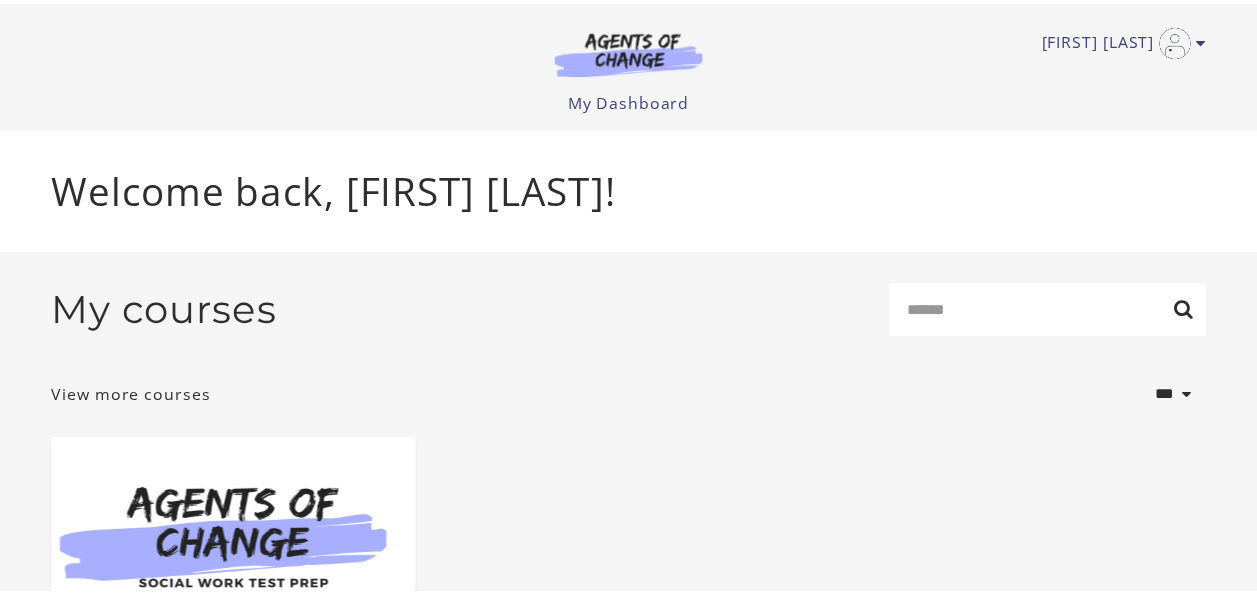 scroll, scrollTop: 0, scrollLeft: 0, axis: both 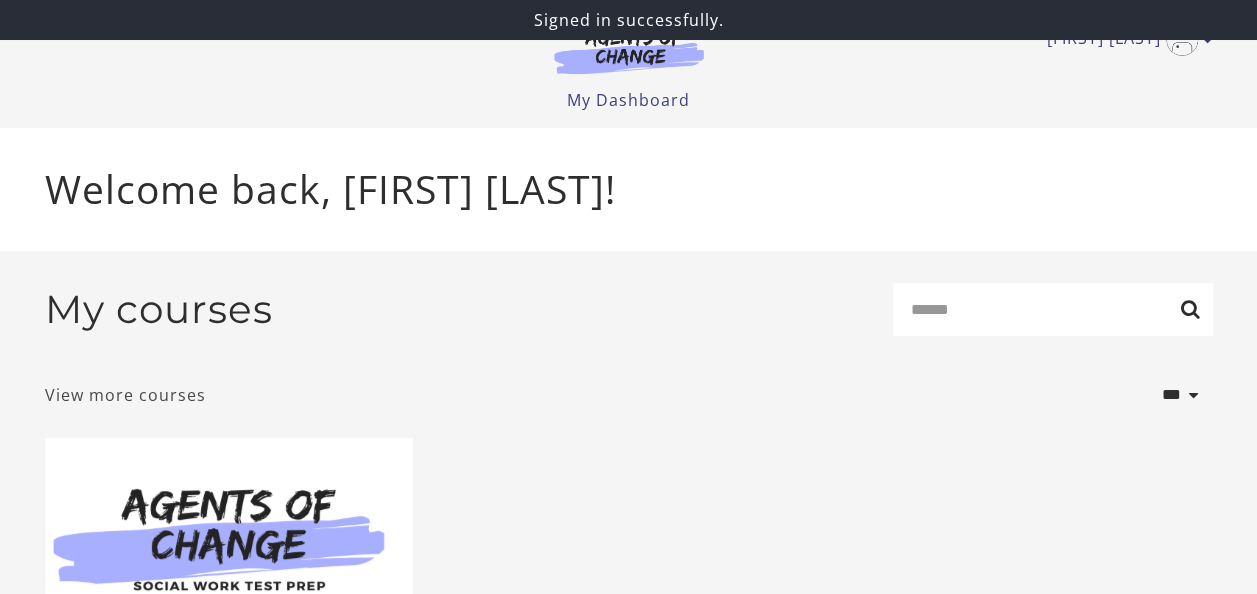 click on "View more courses" at bounding box center (125, 395) 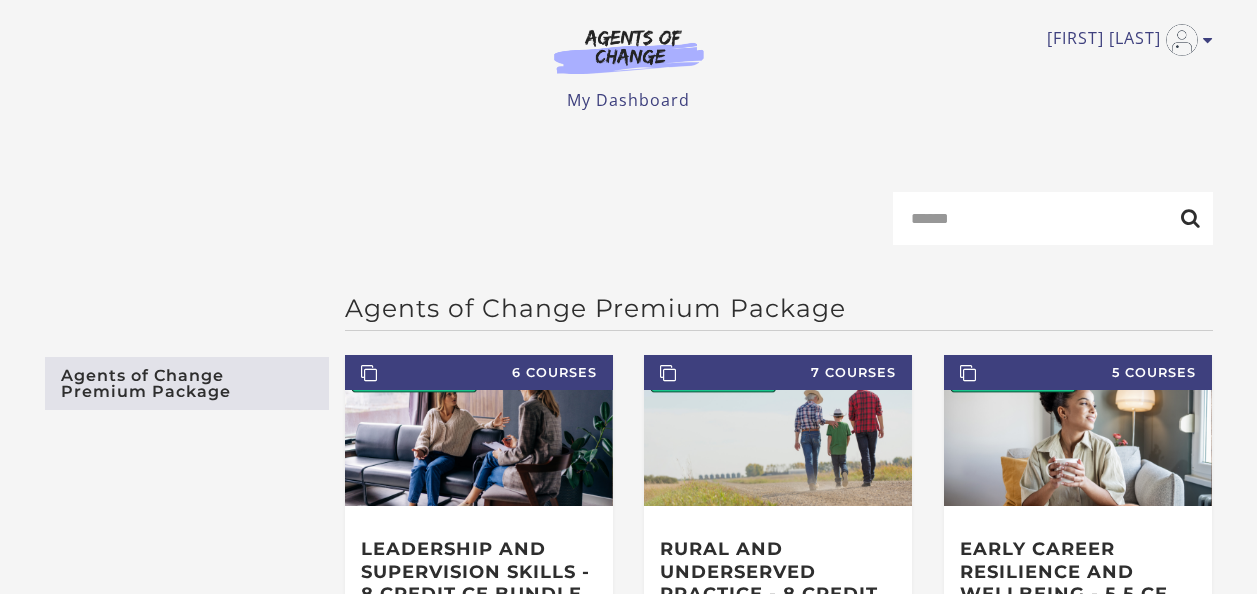 scroll, scrollTop: 0, scrollLeft: 0, axis: both 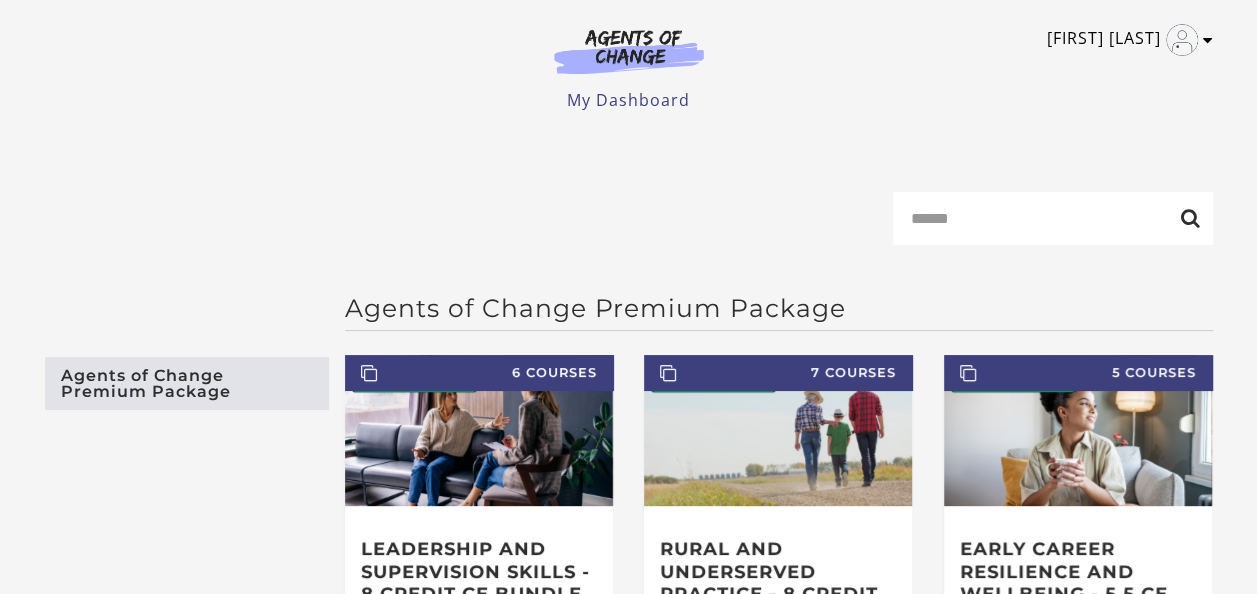 click at bounding box center [1208, 40] 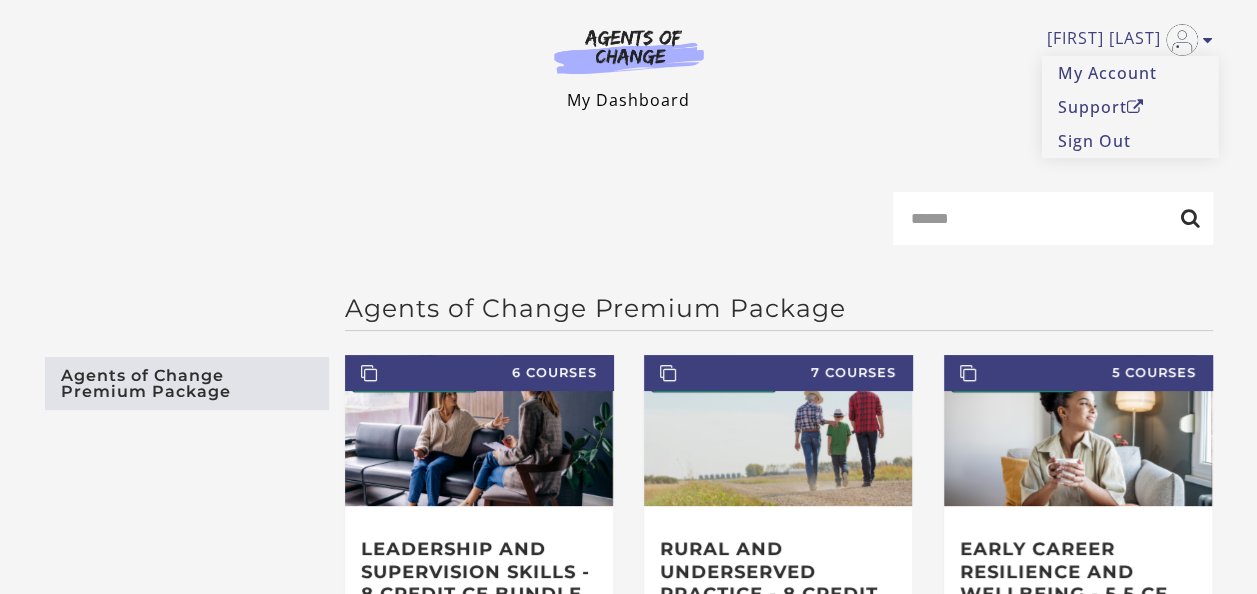 click on "My Dashboard" at bounding box center [628, 100] 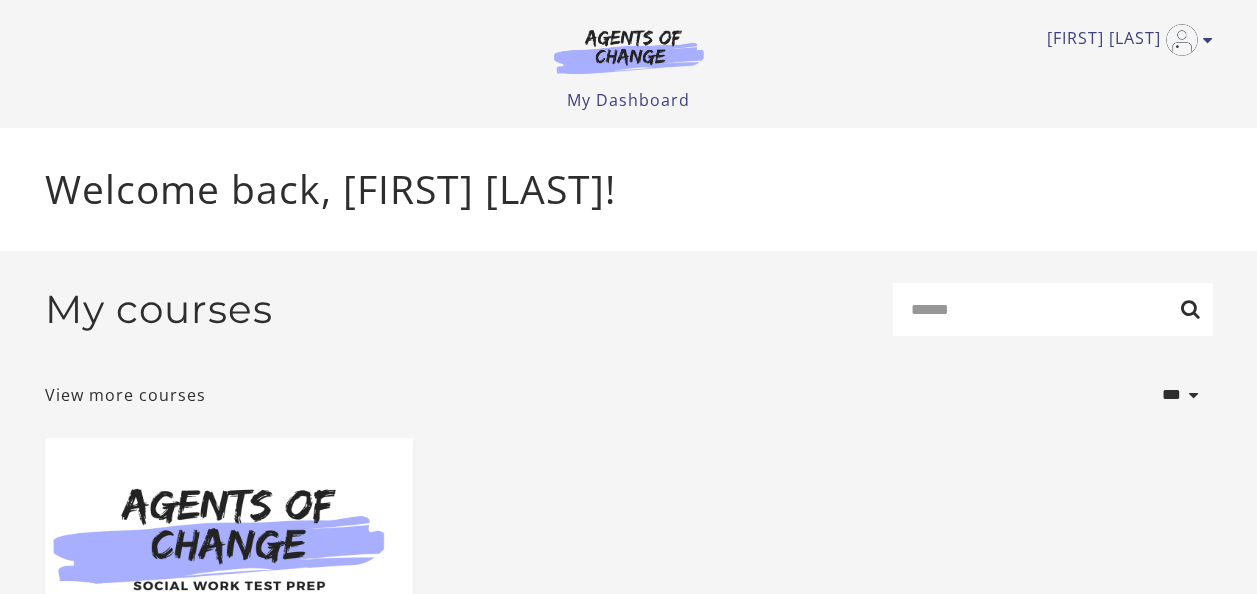 scroll, scrollTop: 0, scrollLeft: 0, axis: both 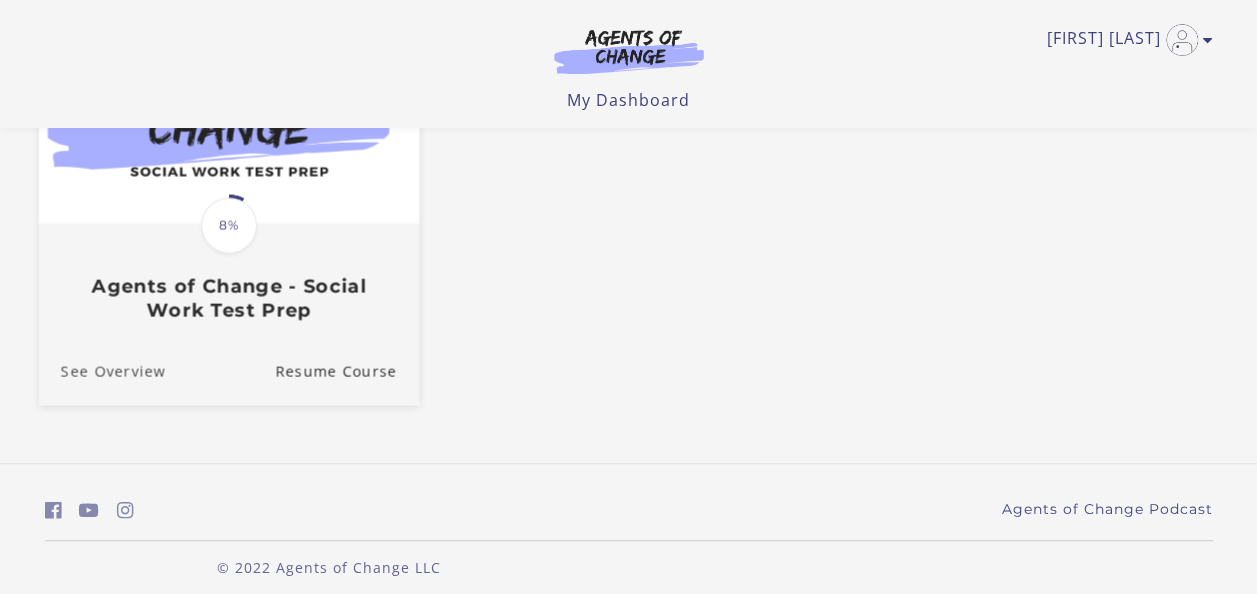 click on "See Overview" at bounding box center [101, 371] 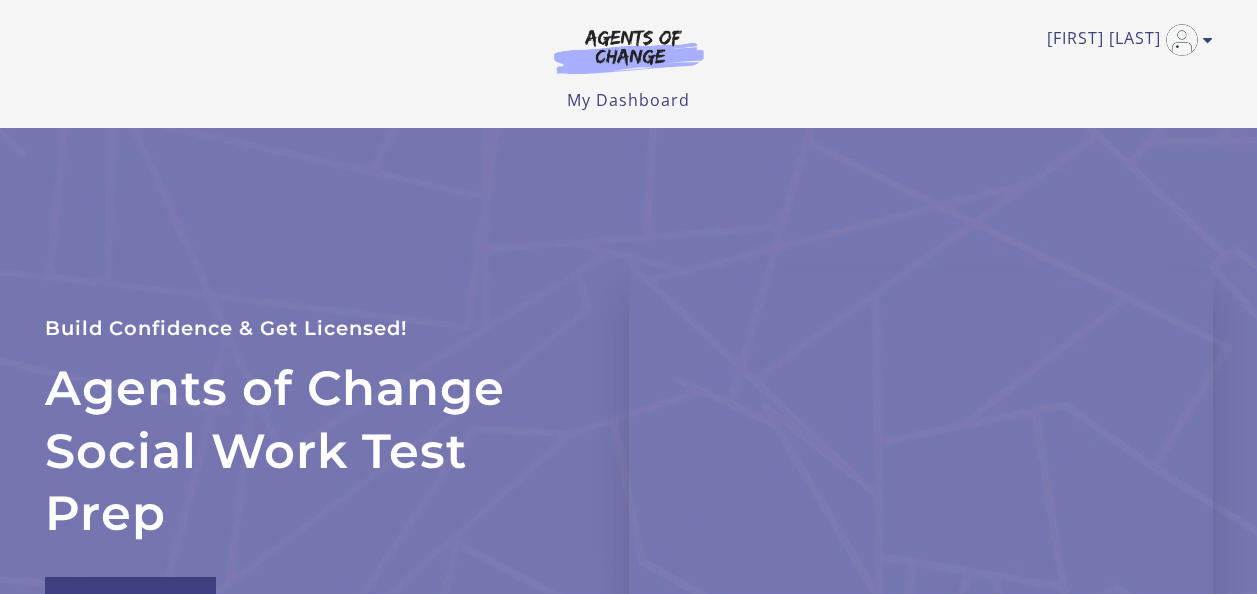 scroll, scrollTop: 0, scrollLeft: 0, axis: both 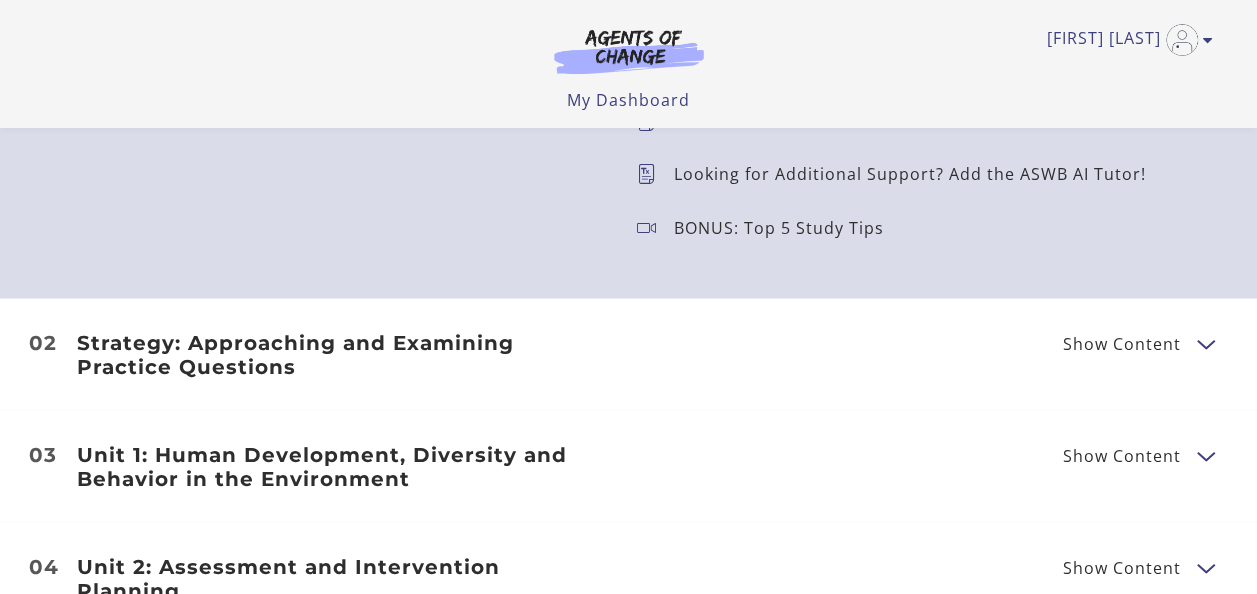 click at bounding box center (1205, 343) 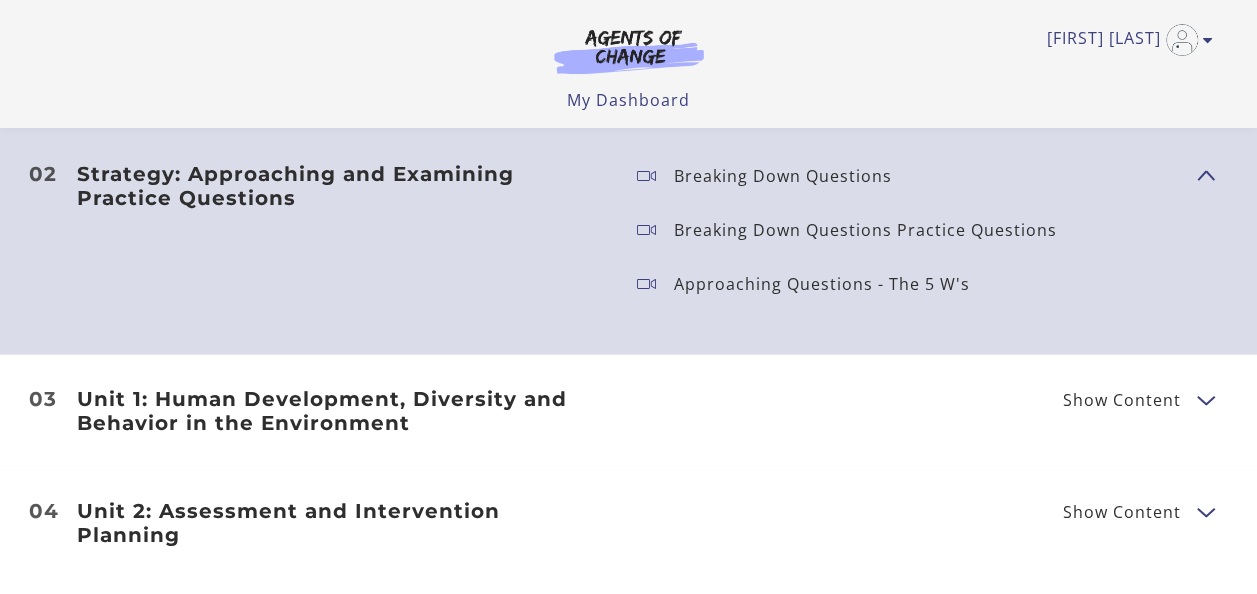 scroll, scrollTop: 2520, scrollLeft: 0, axis: vertical 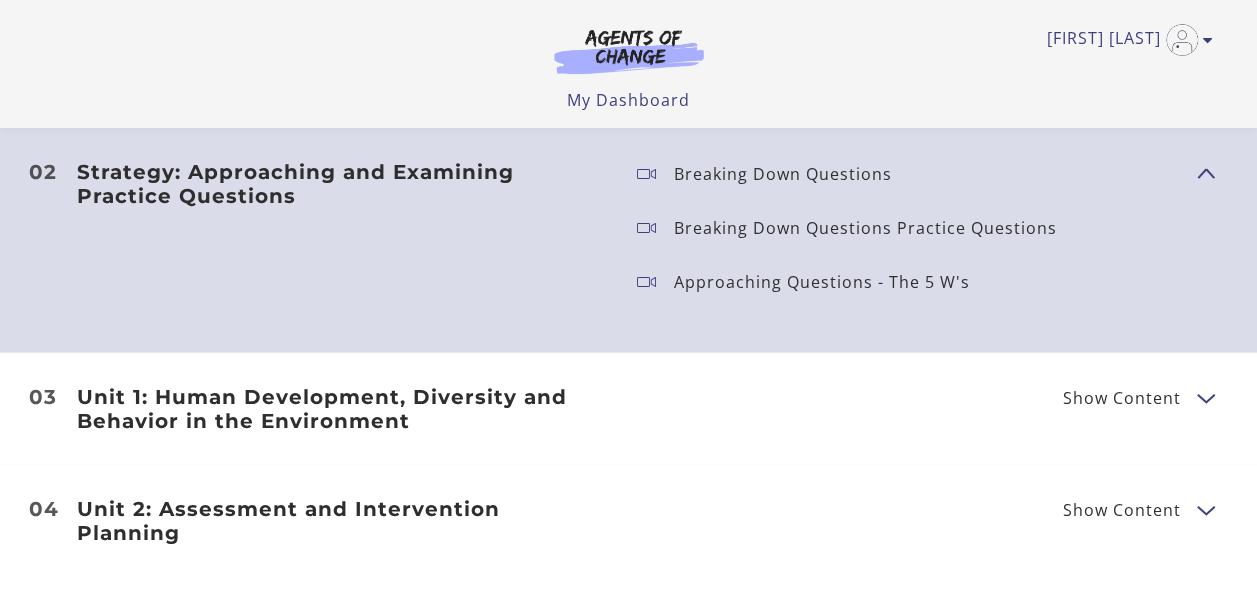 click on "Show Content" at bounding box center (1130, 397) 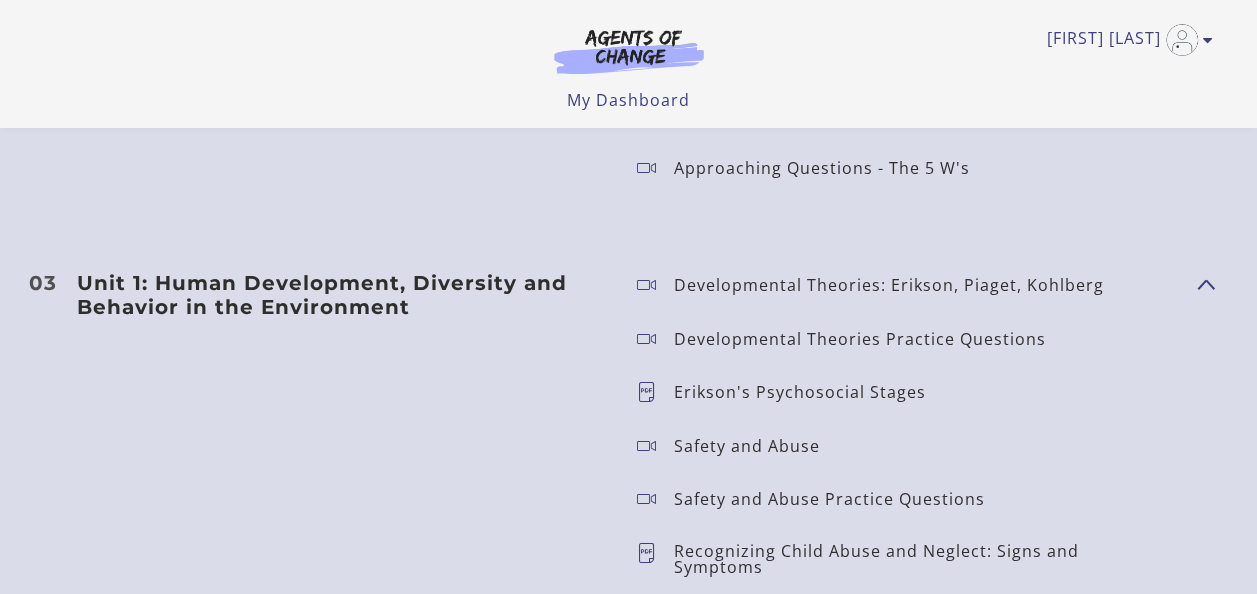 scroll, scrollTop: 2723, scrollLeft: 0, axis: vertical 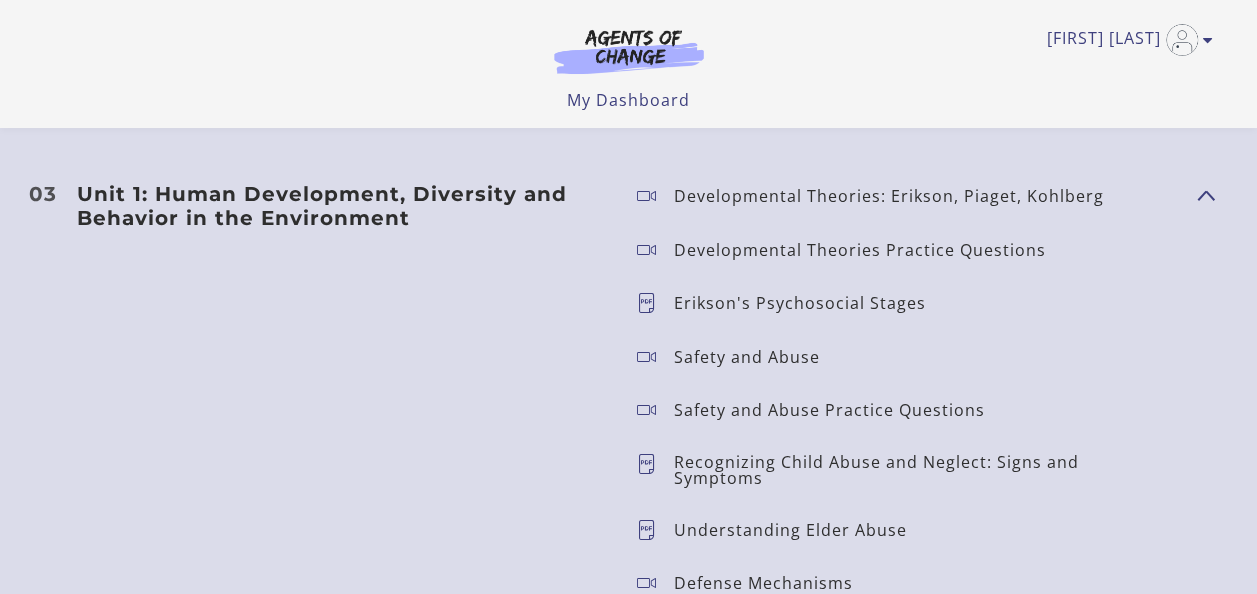 click on "Erikson's Psychosocial Stages" at bounding box center (808, 303) 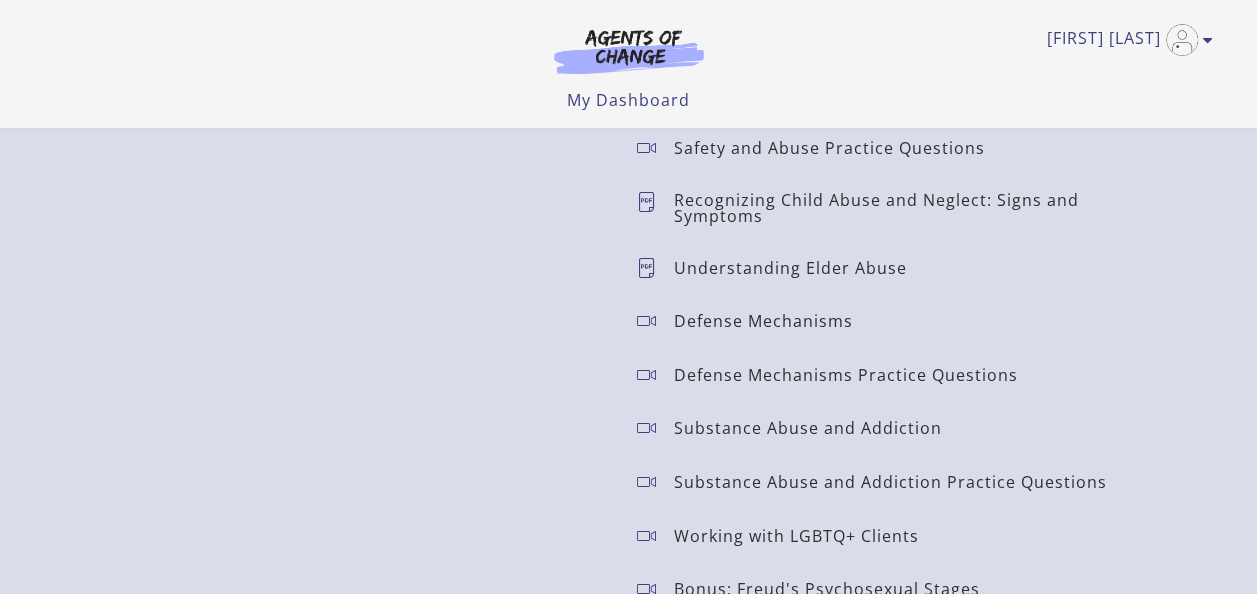 scroll, scrollTop: 2986, scrollLeft: 0, axis: vertical 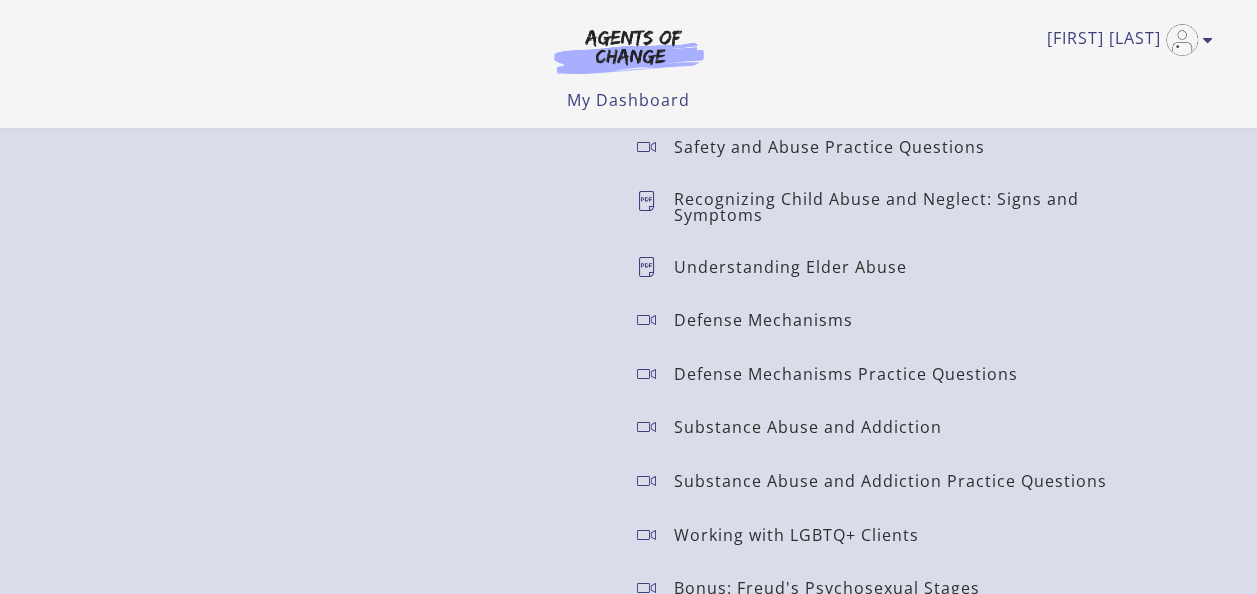 click on "Developmental Theories: Erikson, Piaget, Kohlberg
Developmental Theories Practice Questions
Erikson's Psychosocial Stages" at bounding box center (901, 273) 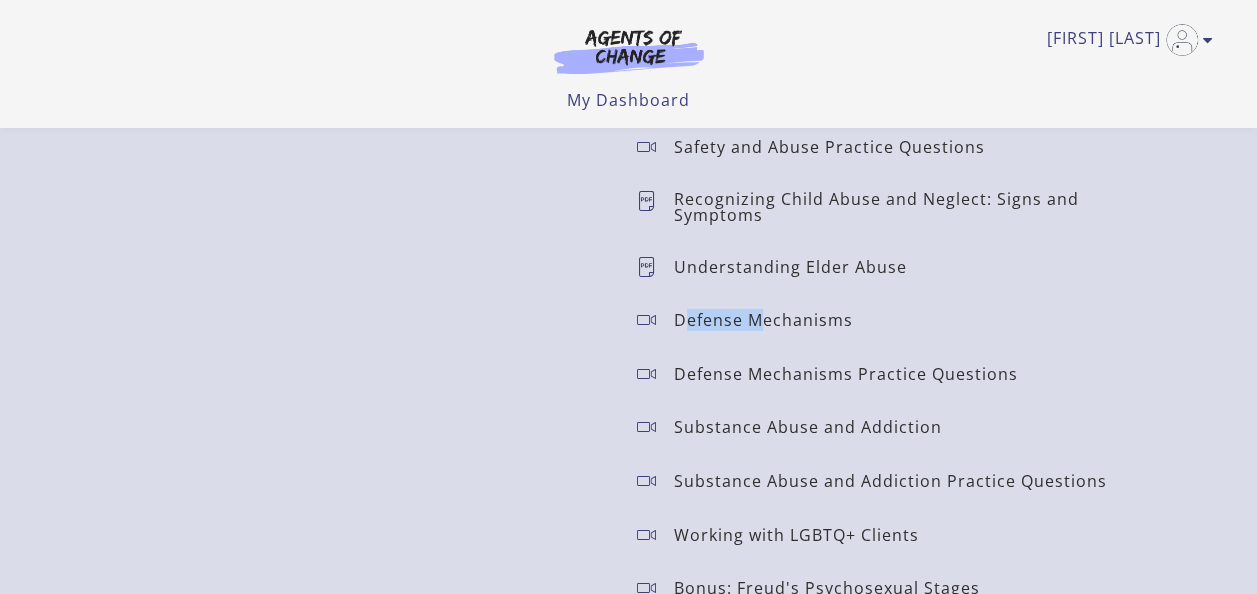 click on "Developmental Theories: Erikson, Piaget, Kohlberg
Developmental Theories Practice Questions
Erikson's Psychosocial Stages" at bounding box center (901, 273) 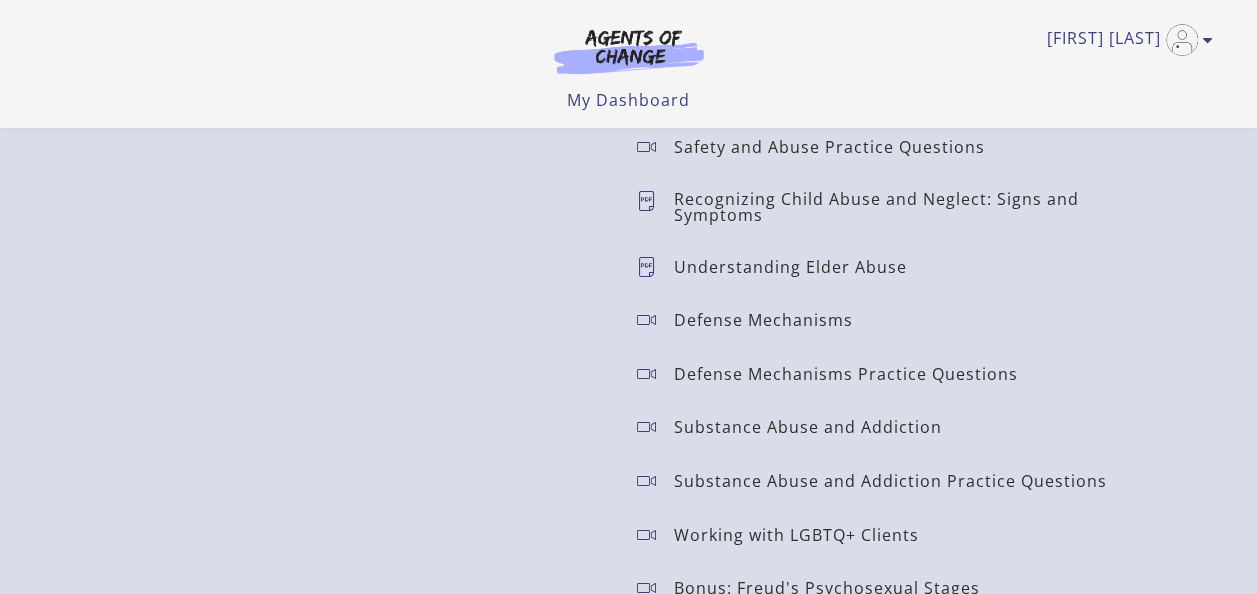 drag, startPoint x: 721, startPoint y: 304, endPoint x: 712, endPoint y: 274, distance: 31.320919 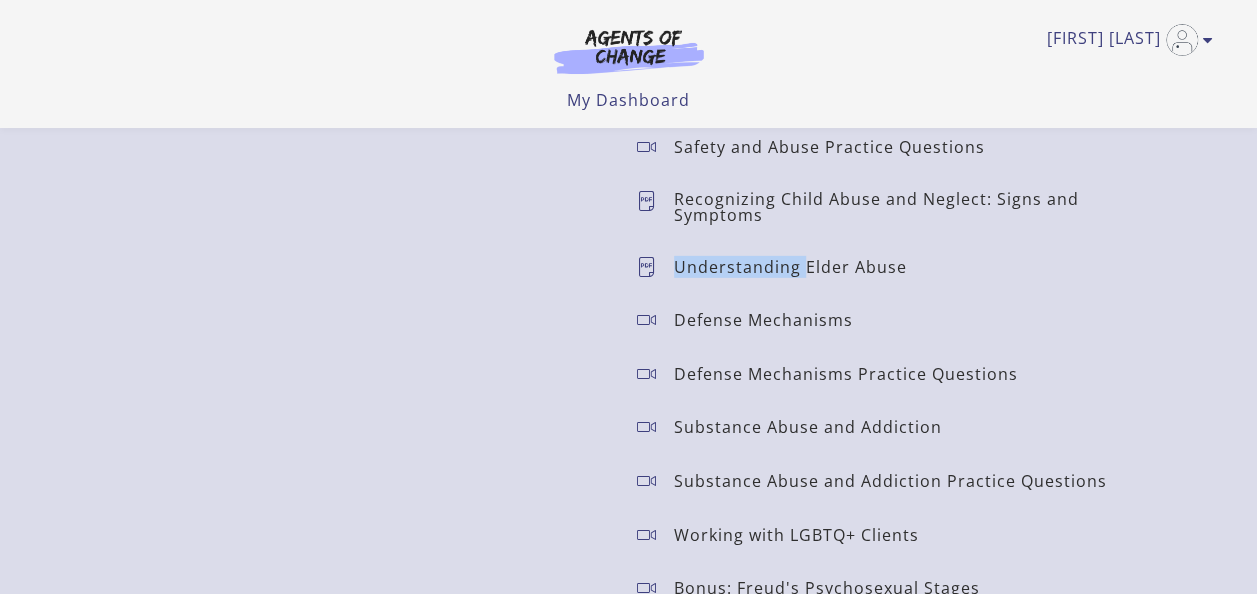 click on "Understanding Elder Abuse" at bounding box center [798, 267] 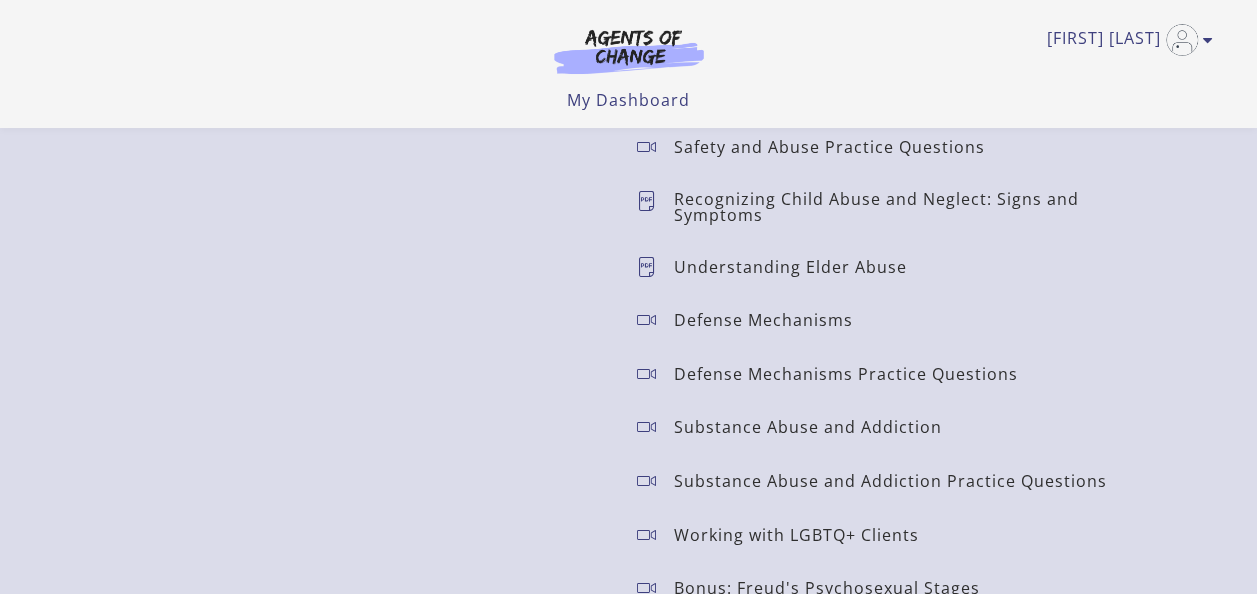 drag, startPoint x: 712, startPoint y: 274, endPoint x: 617, endPoint y: 267, distance: 95.257545 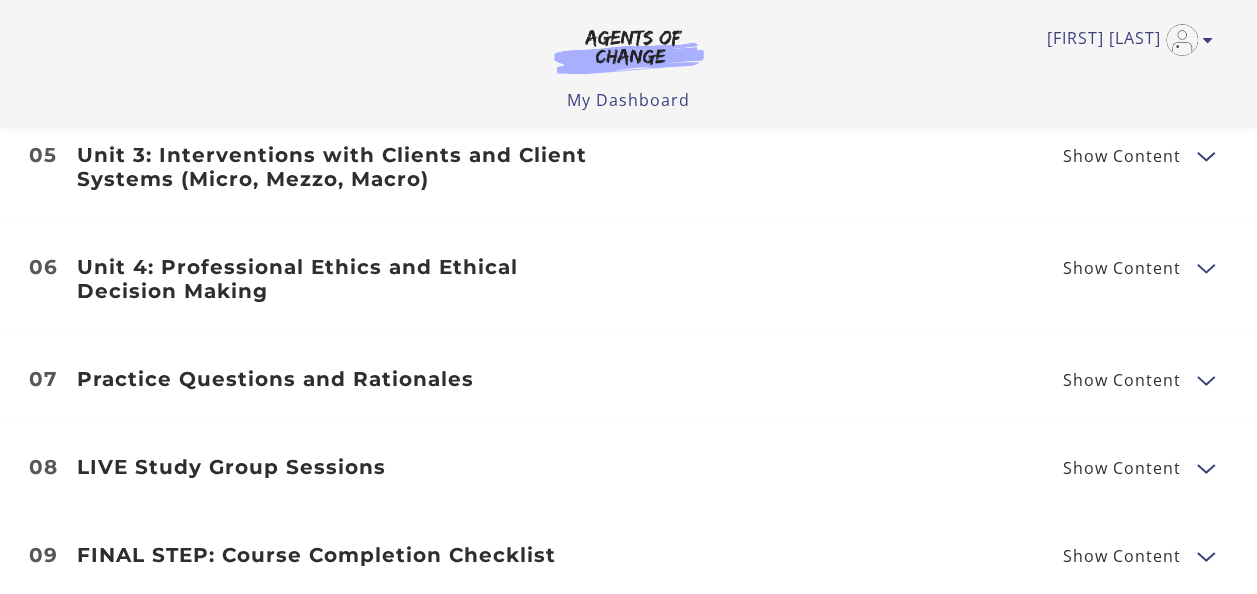 click on "Unit 4: Professional Ethics and Ethical Decision Making
Show Content" at bounding box center (341, 279) 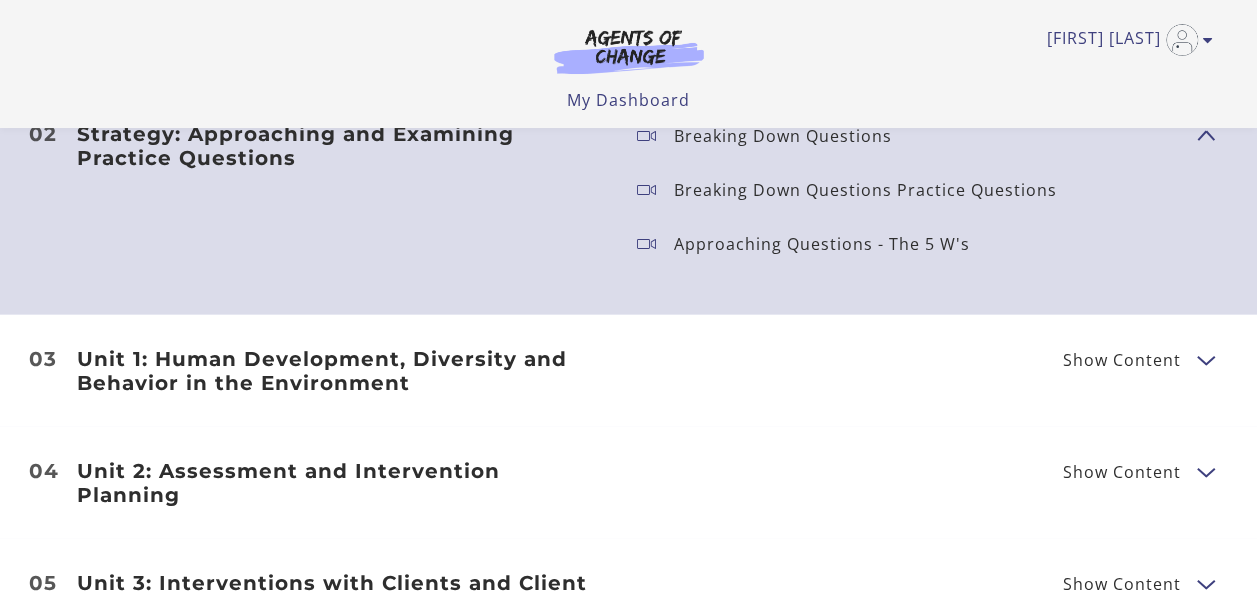 scroll, scrollTop: 2557, scrollLeft: 0, axis: vertical 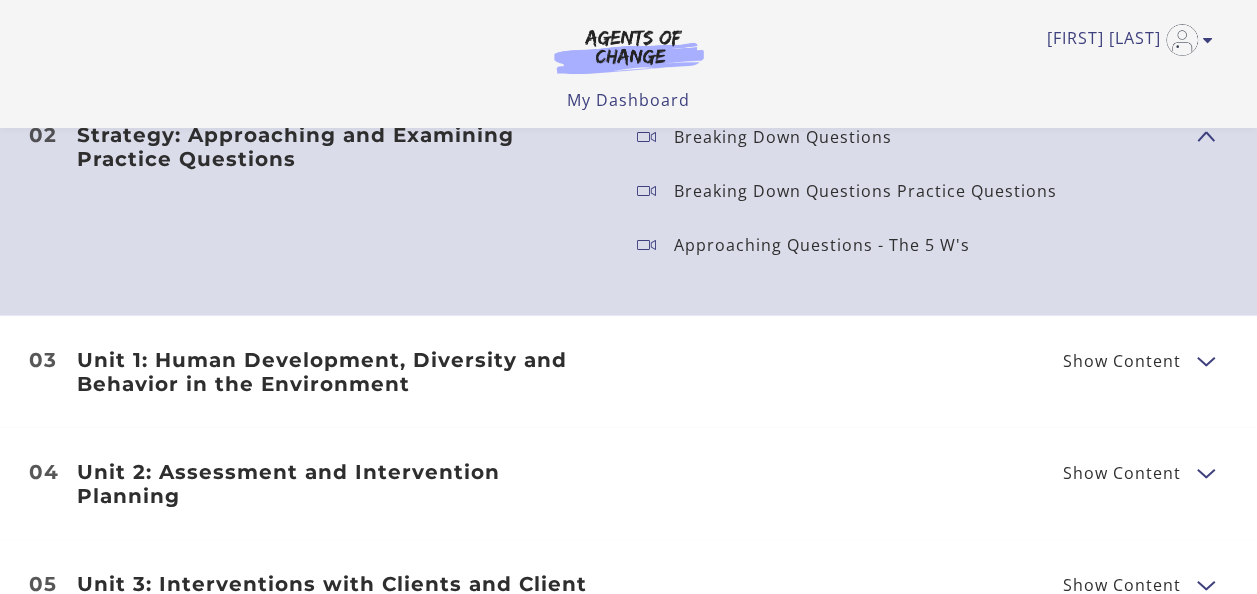 click on "Unit 1: Human Development, Diversity and Behavior in the Environment
Show Content
Developmental Theories: Erikson, Piaget, Kohlberg
Developmental Theories Practice Questions" at bounding box center (629, 372) 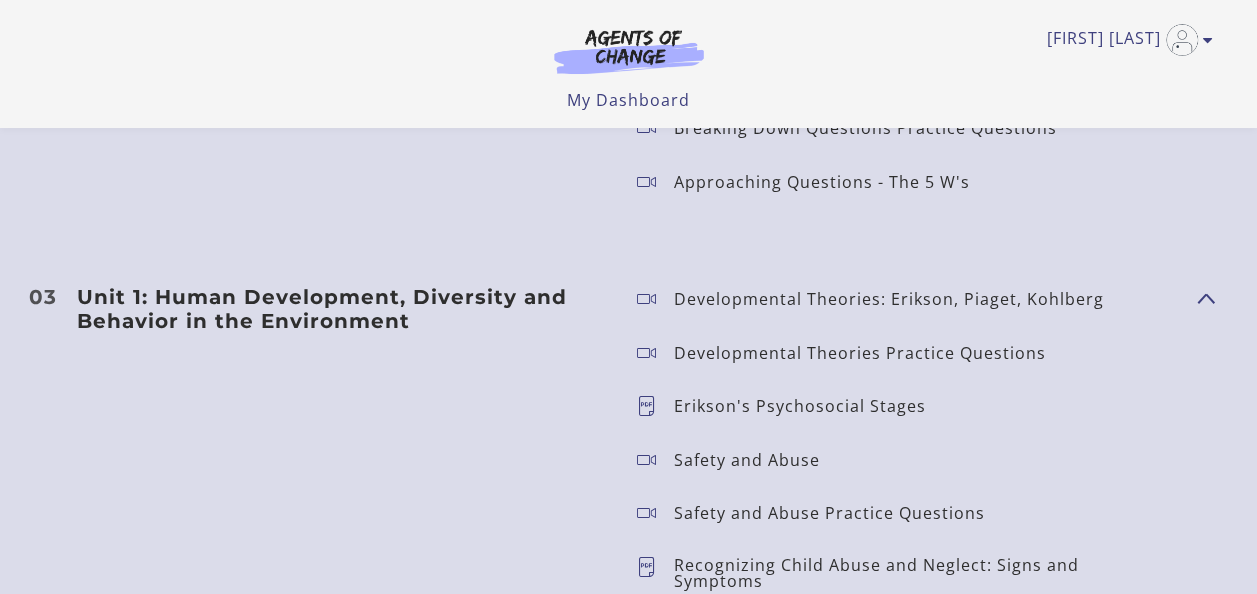 scroll, scrollTop: 2641, scrollLeft: 0, axis: vertical 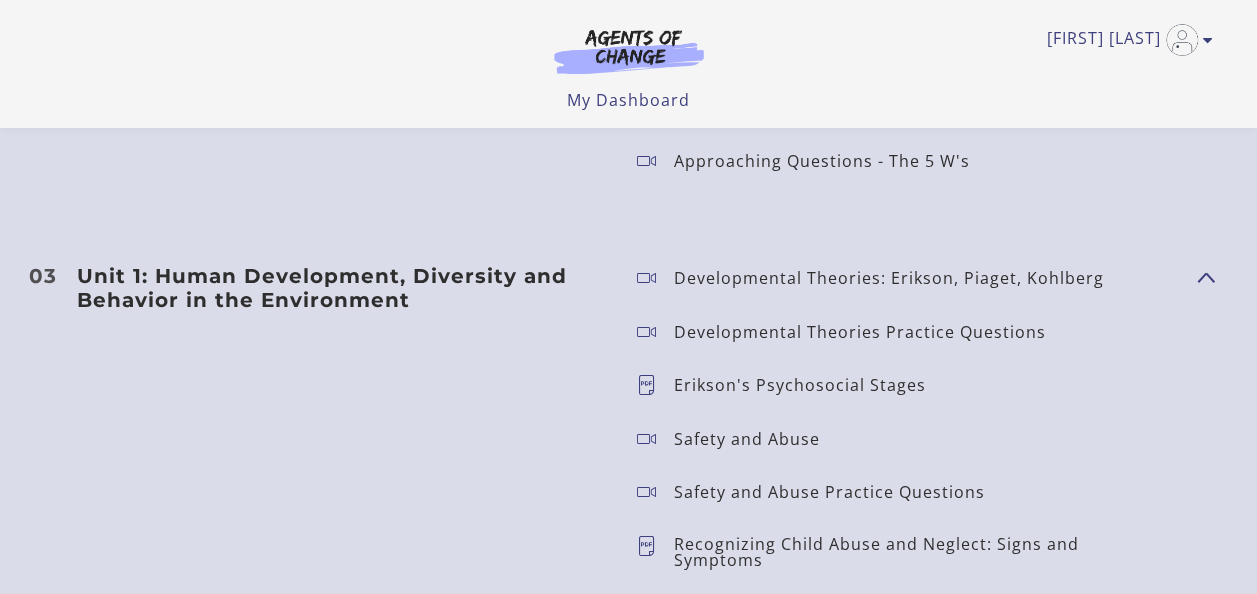 click on "Erikson's Psychosocial Stages" at bounding box center (808, 385) 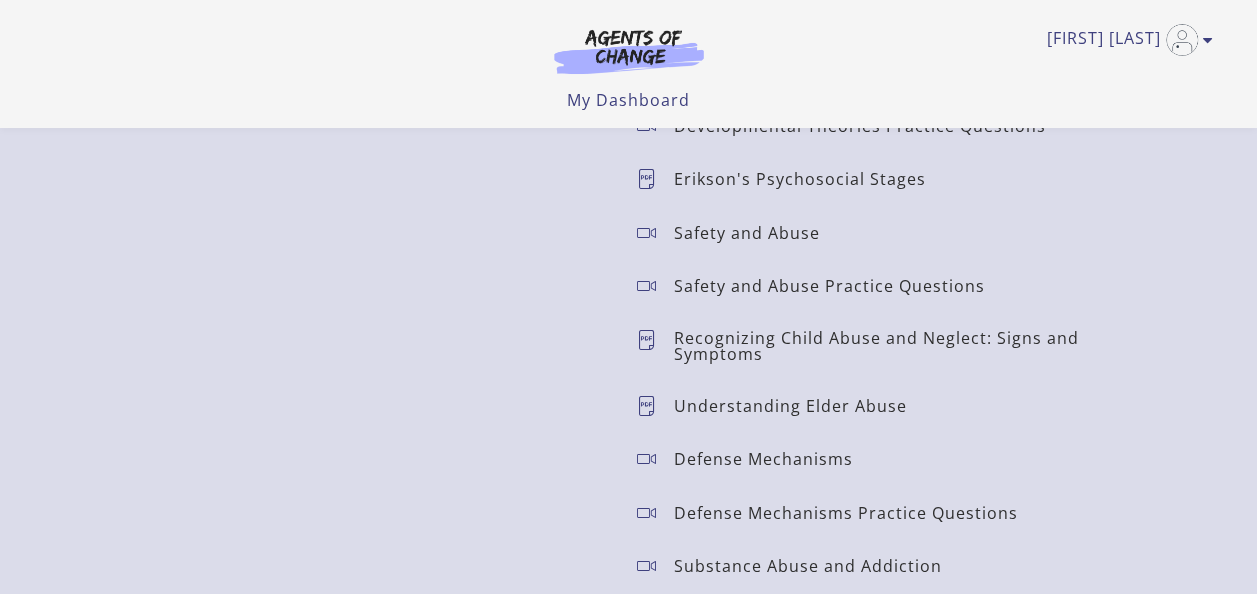 scroll, scrollTop: 2848, scrollLeft: 0, axis: vertical 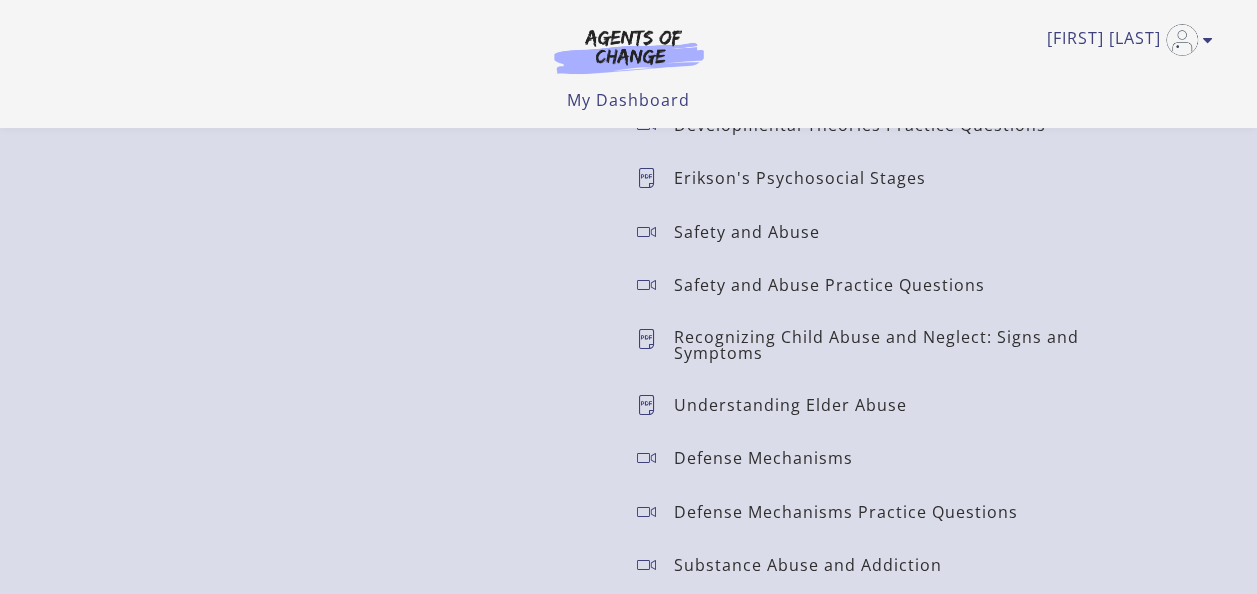 click on "Recognizing Child Abuse and Neglect: Signs and Symptoms" at bounding box center [927, 345] 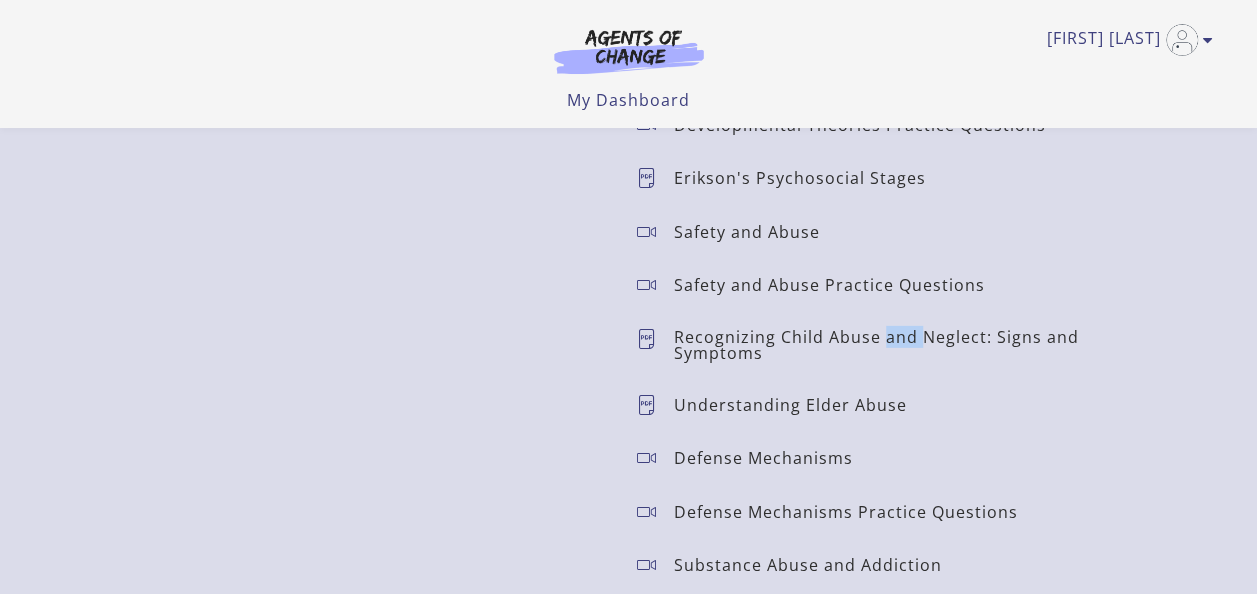 click on "Recognizing Child Abuse and Neglect: Signs and Symptoms" at bounding box center (927, 345) 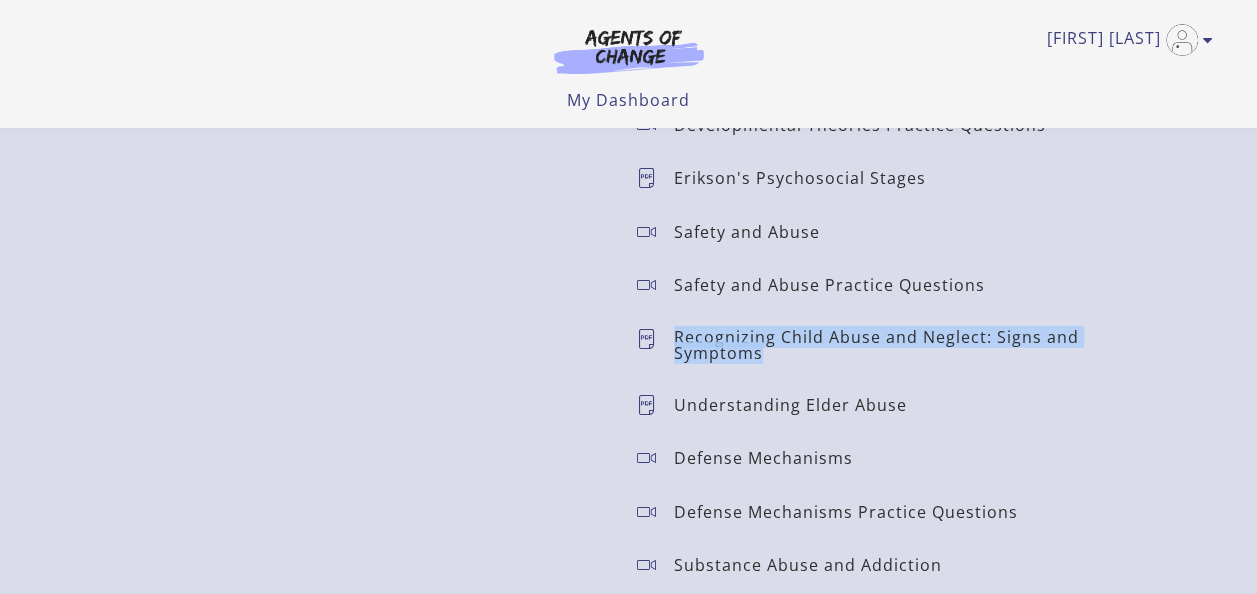 click on "Recognizing Child Abuse and Neglect: Signs and Symptoms" at bounding box center [927, 345] 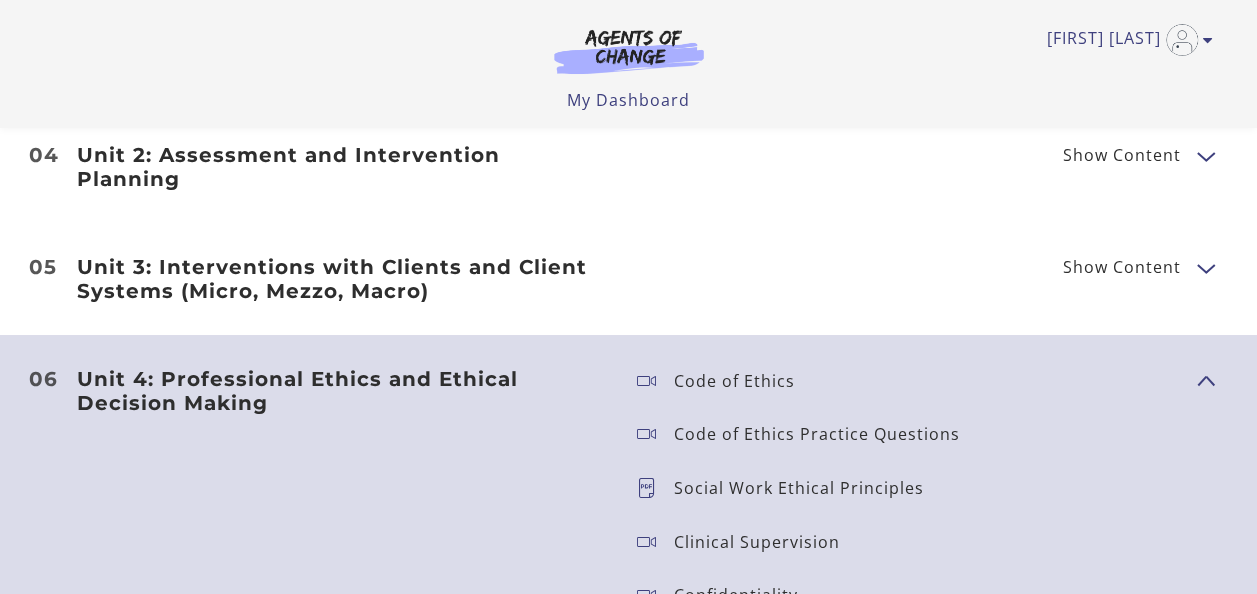 scroll, scrollTop: 3532, scrollLeft: 0, axis: vertical 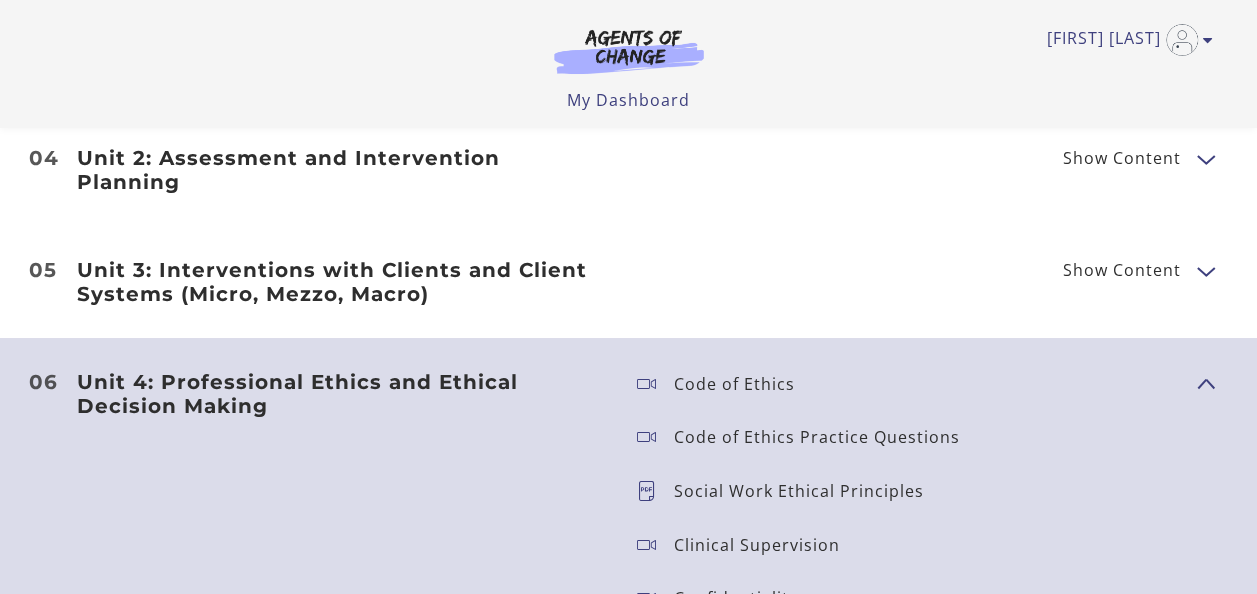 click on "Show Content" at bounding box center (1130, 270) 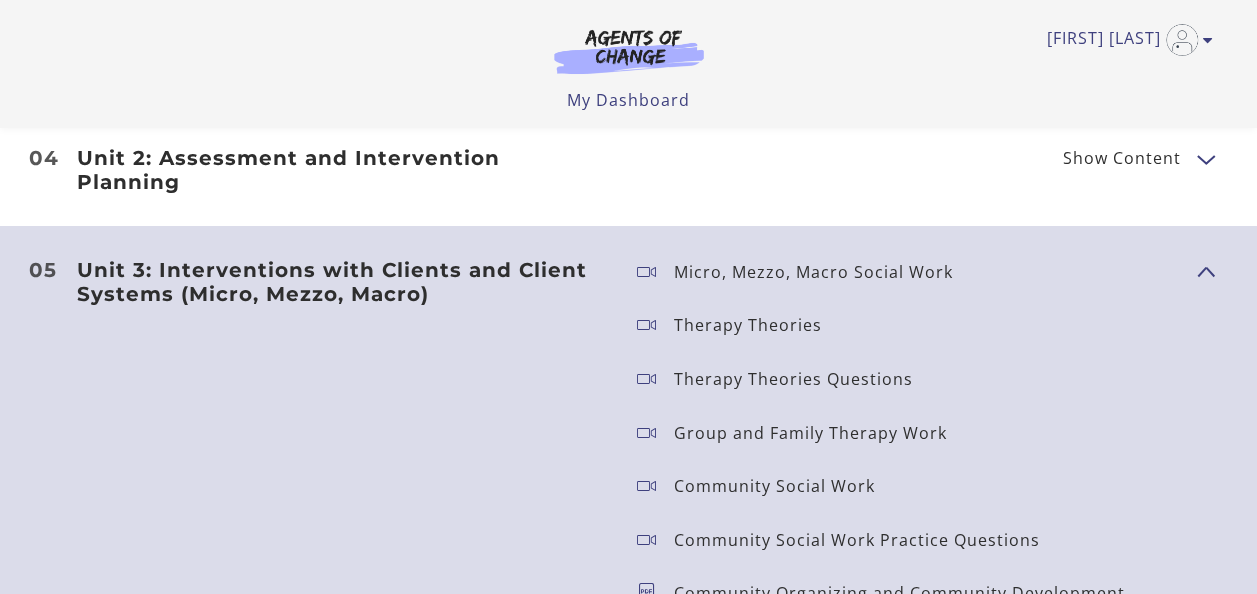 click on "Show Content" at bounding box center (1122, 158) 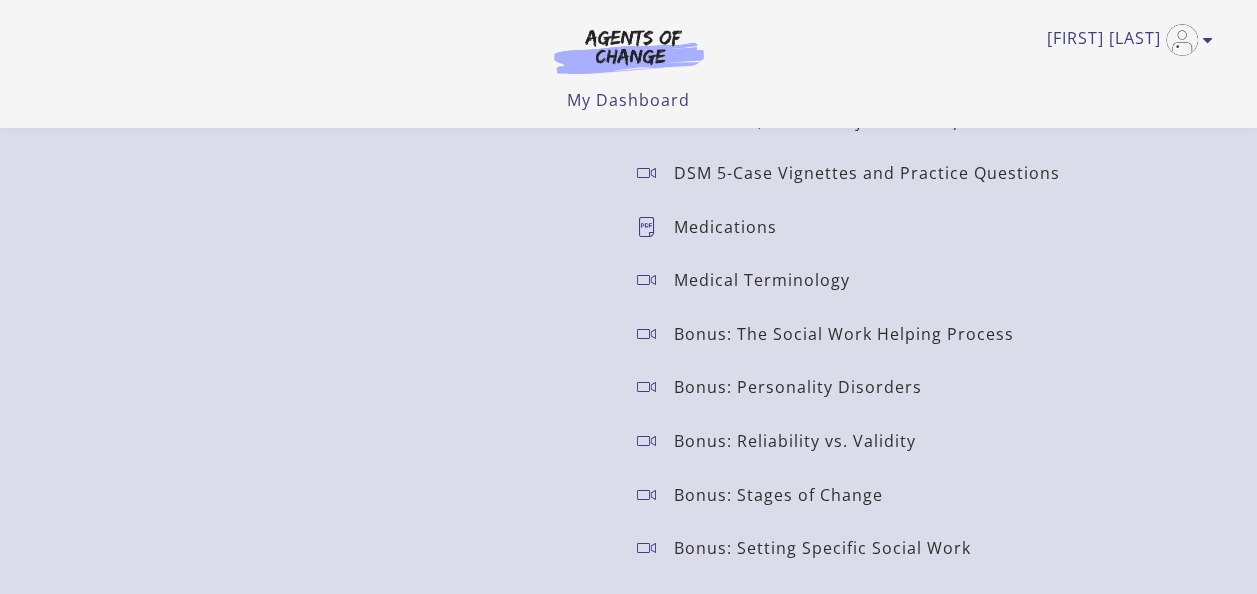 scroll, scrollTop: 3976, scrollLeft: 0, axis: vertical 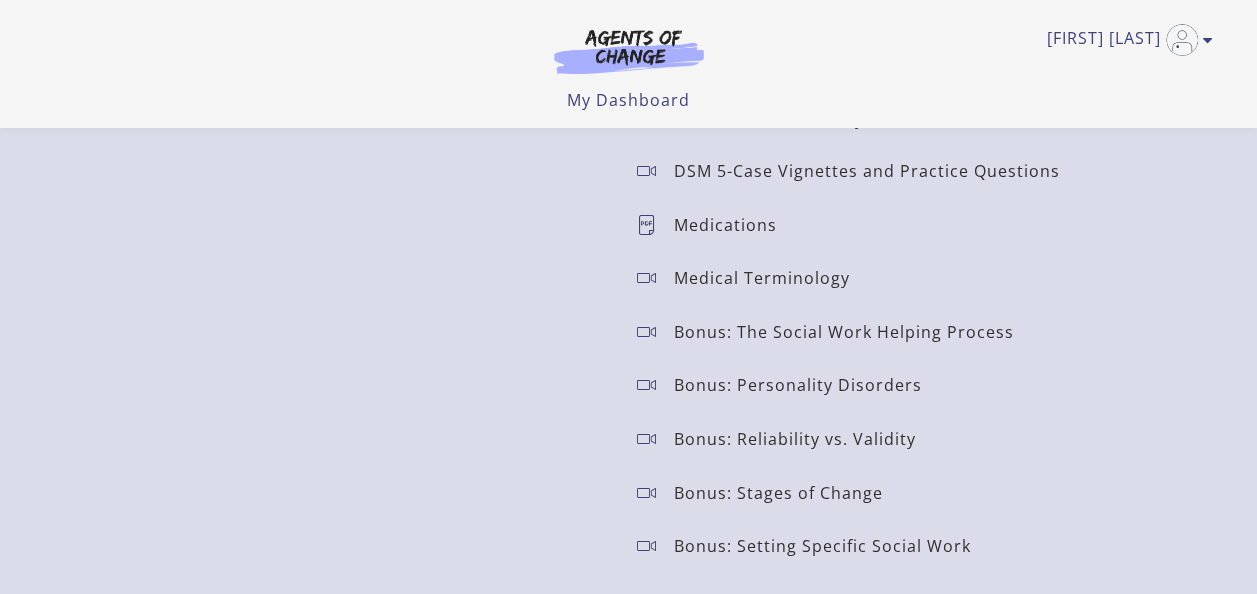 click on "Medications" at bounding box center [733, 225] 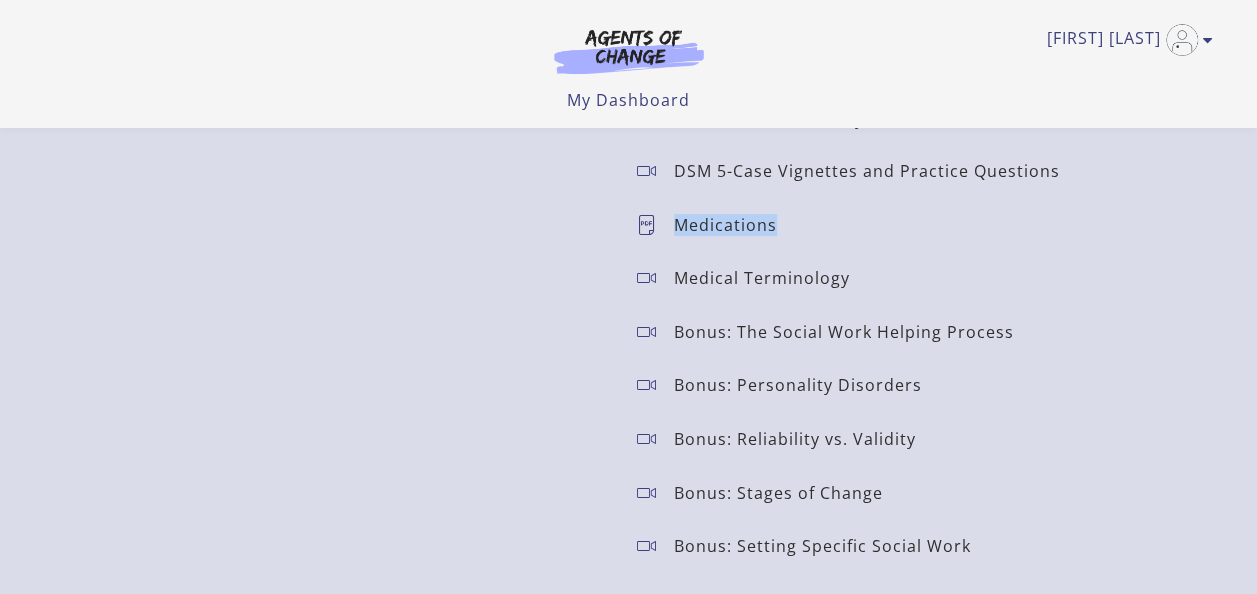 click on "Medications" at bounding box center (733, 225) 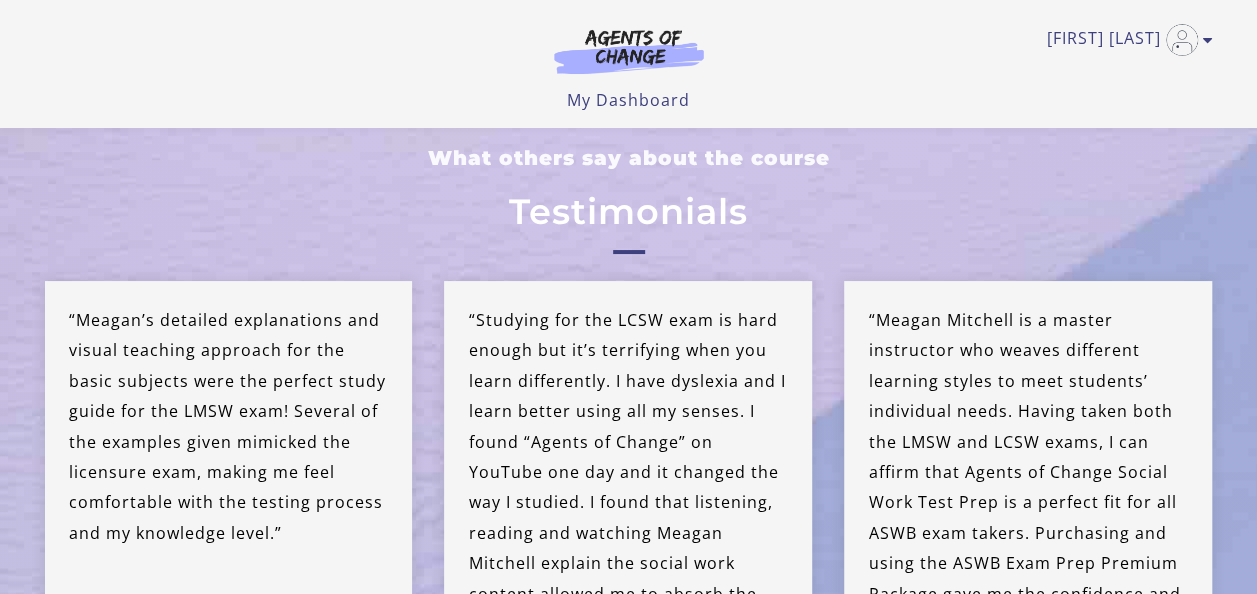 scroll, scrollTop: 7497, scrollLeft: 0, axis: vertical 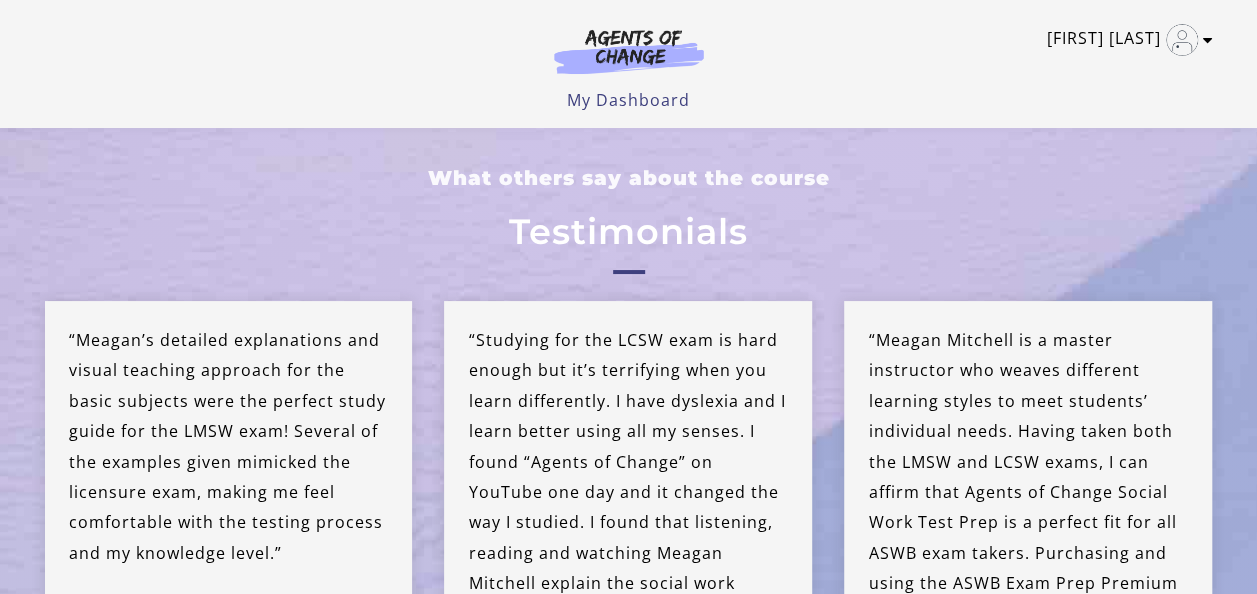 click at bounding box center [1208, 40] 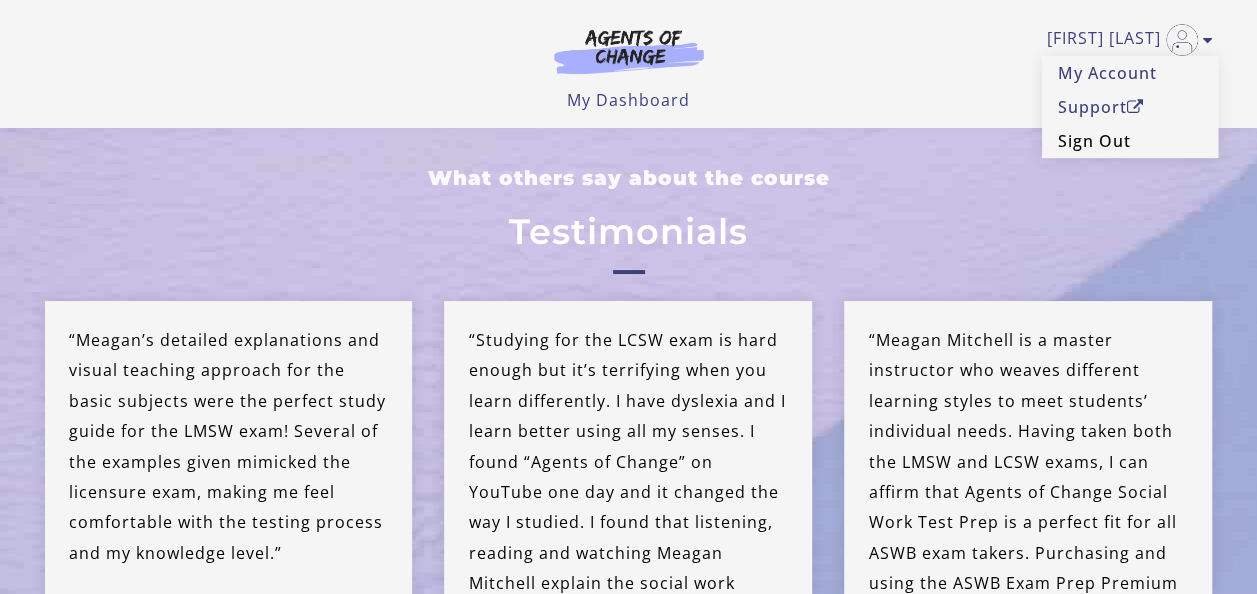 click on "Sign Out" at bounding box center [1130, 141] 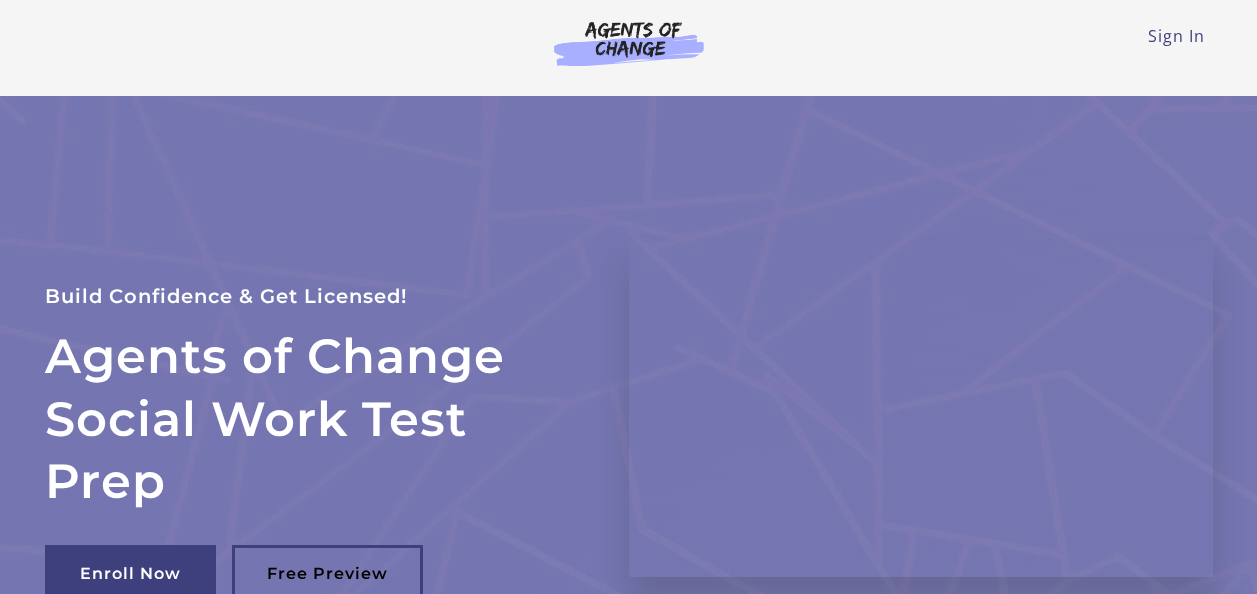 scroll, scrollTop: 0, scrollLeft: 0, axis: both 